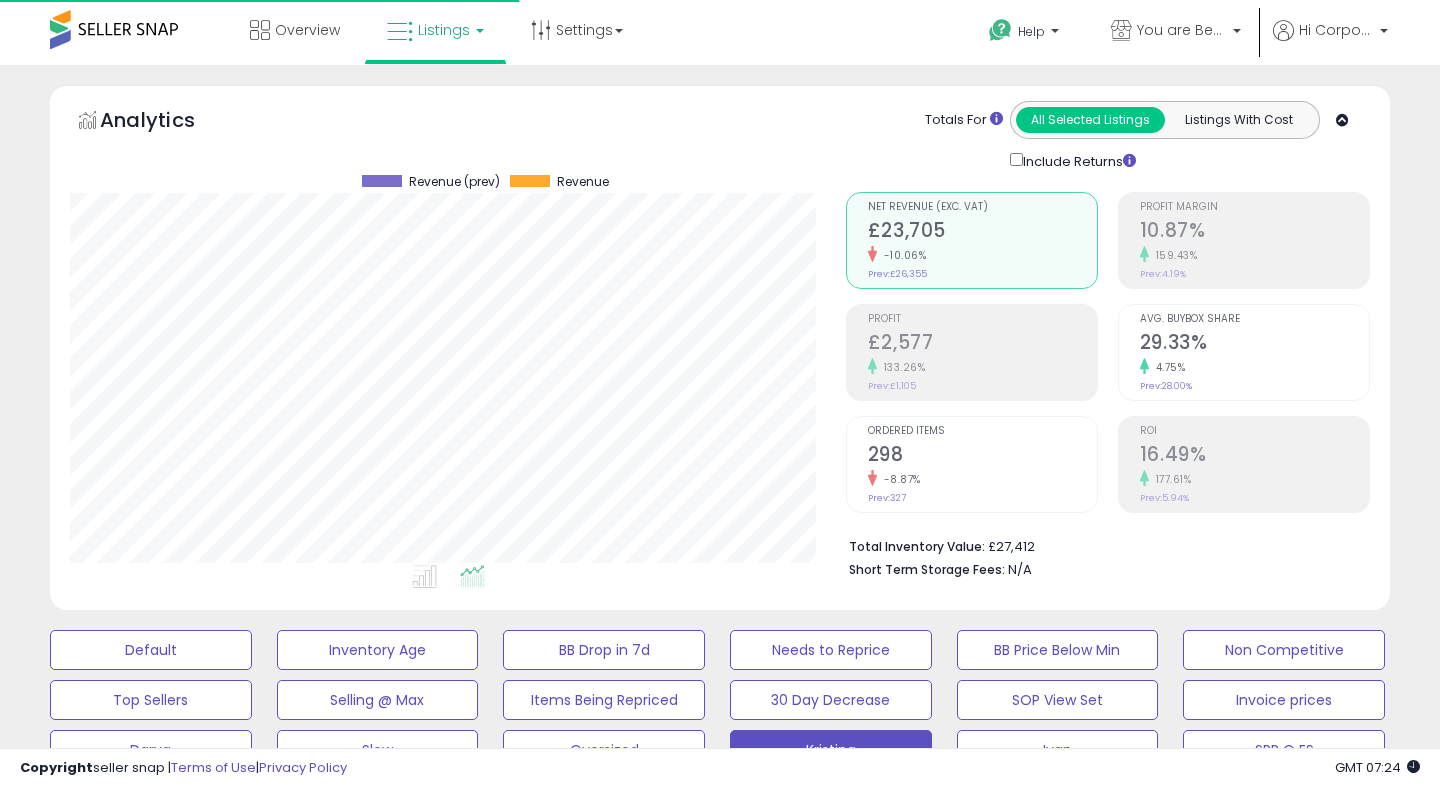 scroll, scrollTop: 0, scrollLeft: 0, axis: both 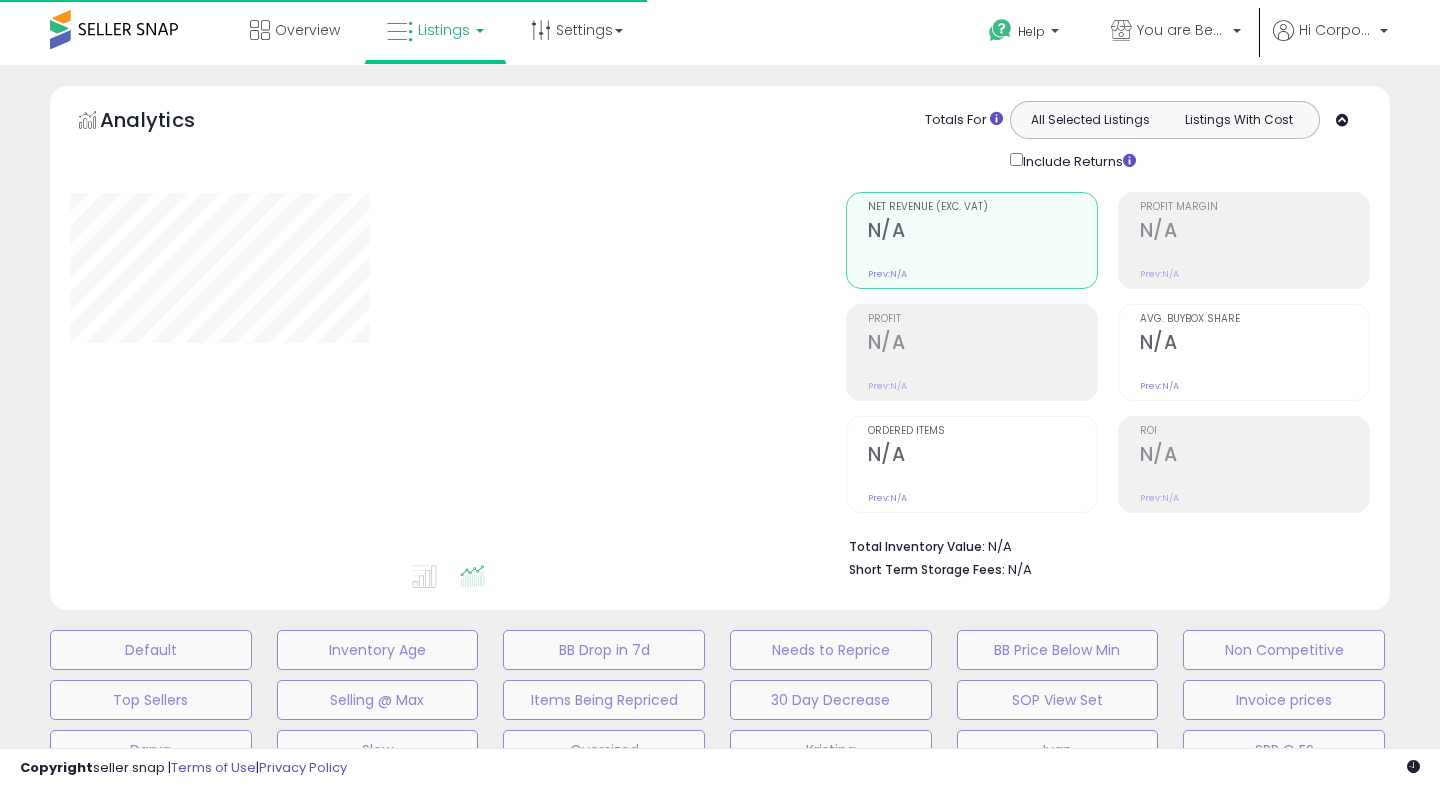 type on "**********" 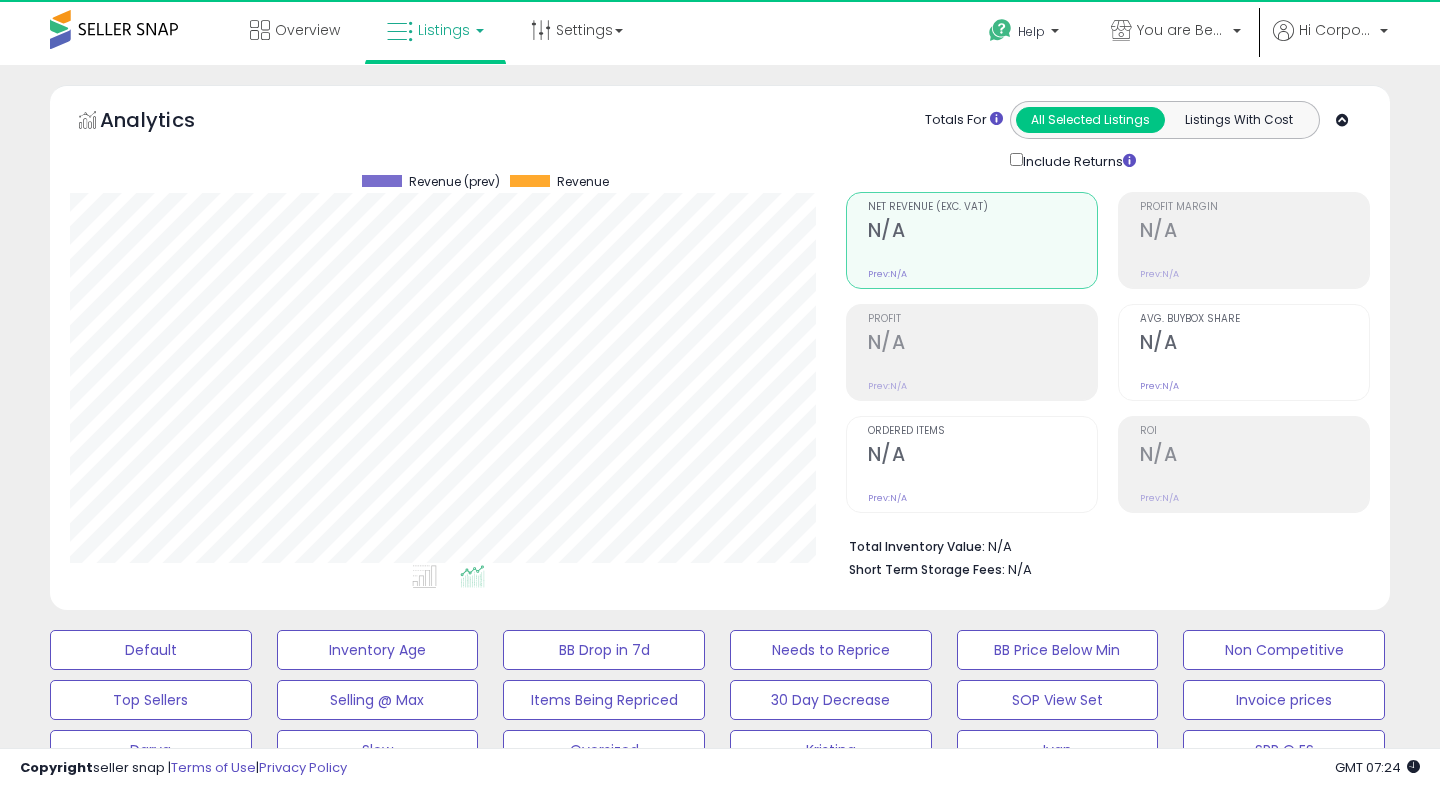 scroll, scrollTop: 999590, scrollLeft: 999224, axis: both 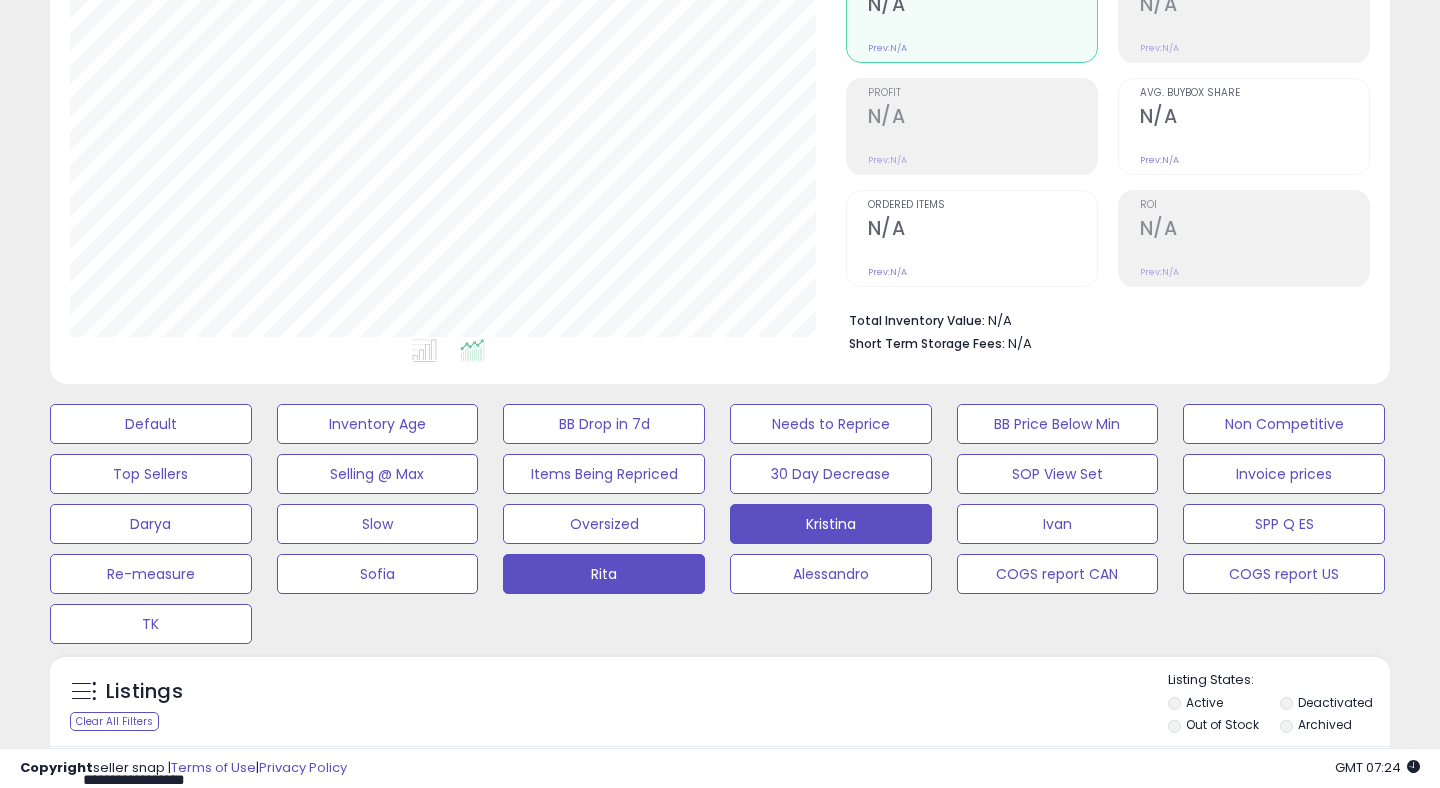 click on "Kristina" at bounding box center (151, 424) 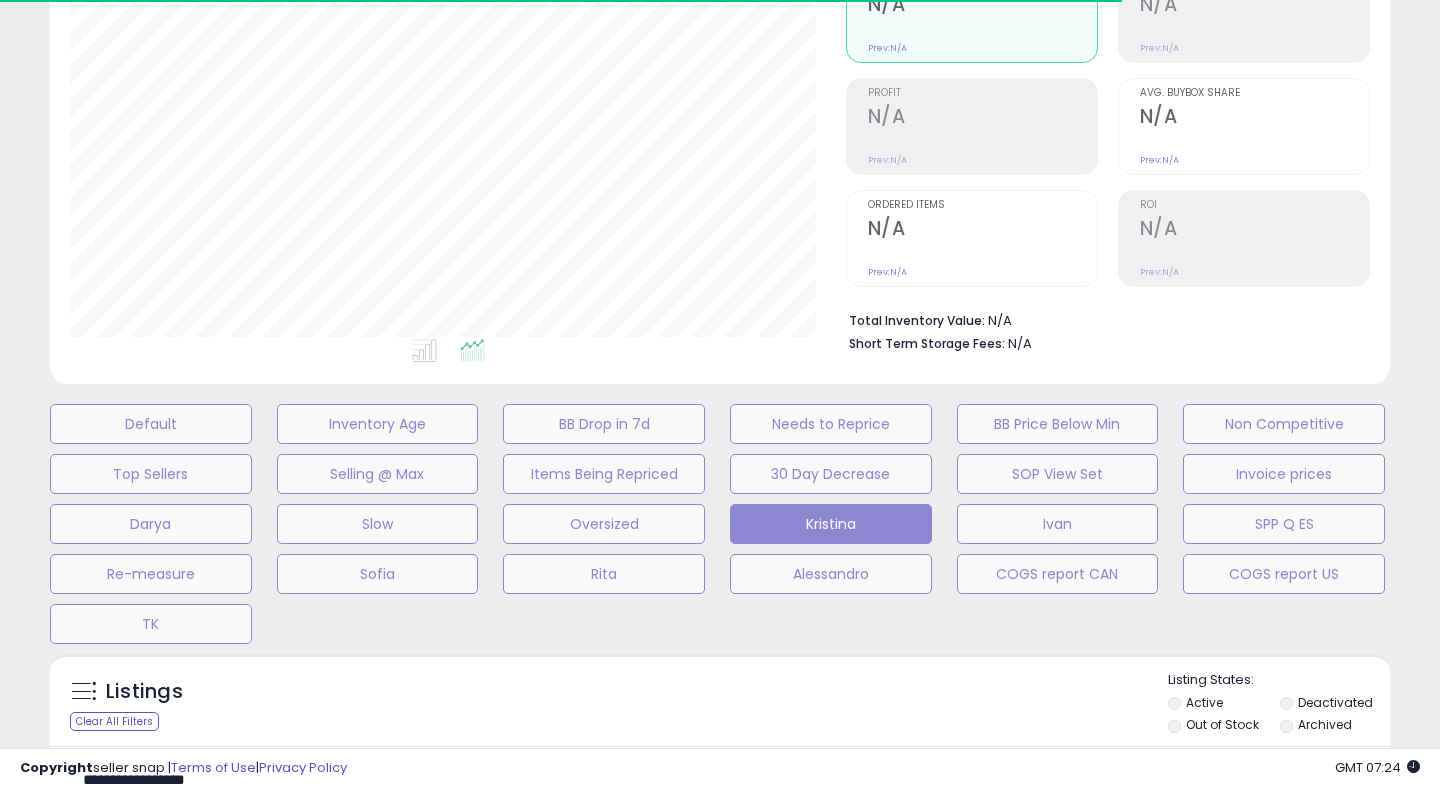 type 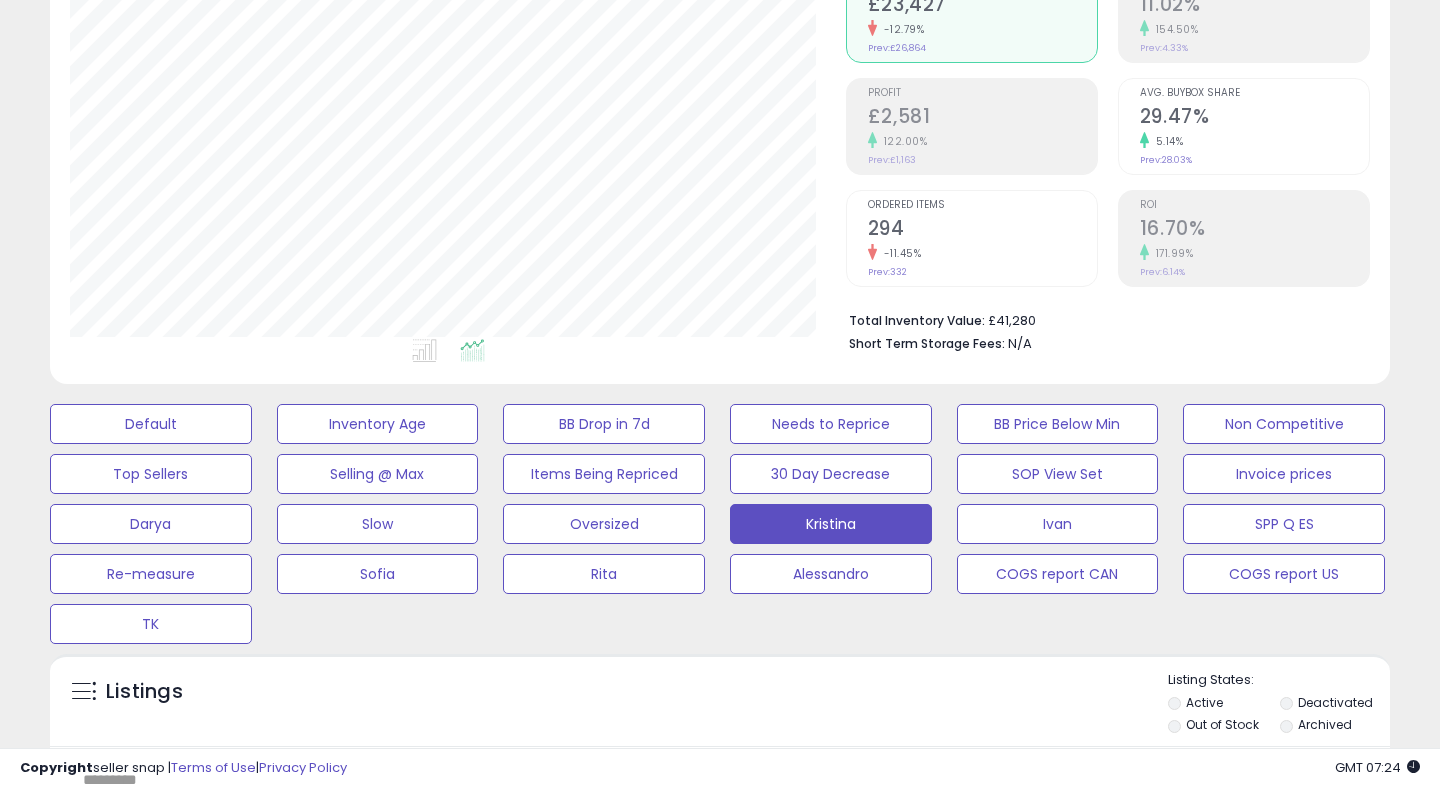 scroll, scrollTop: 999590, scrollLeft: 999224, axis: both 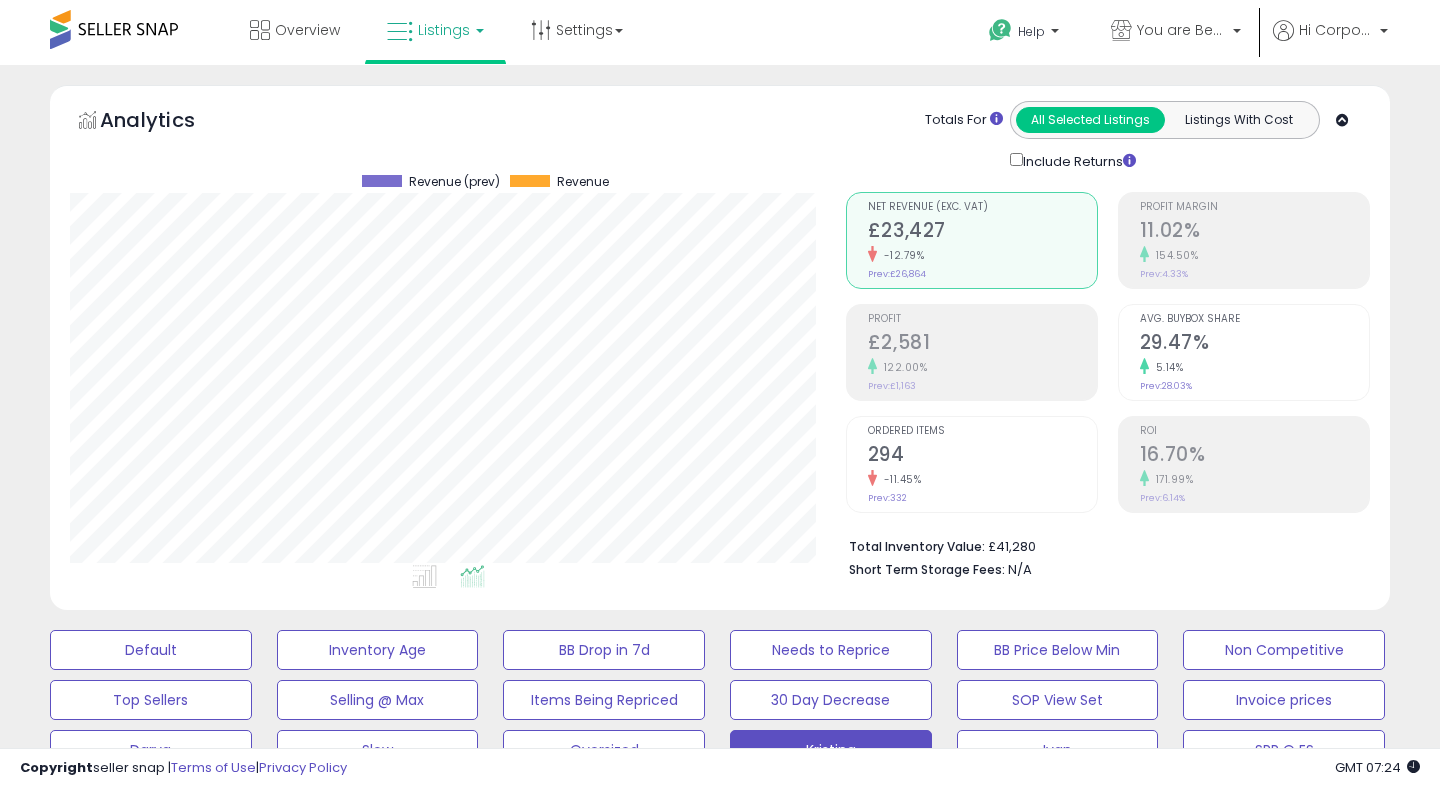 click on "-11.45%" 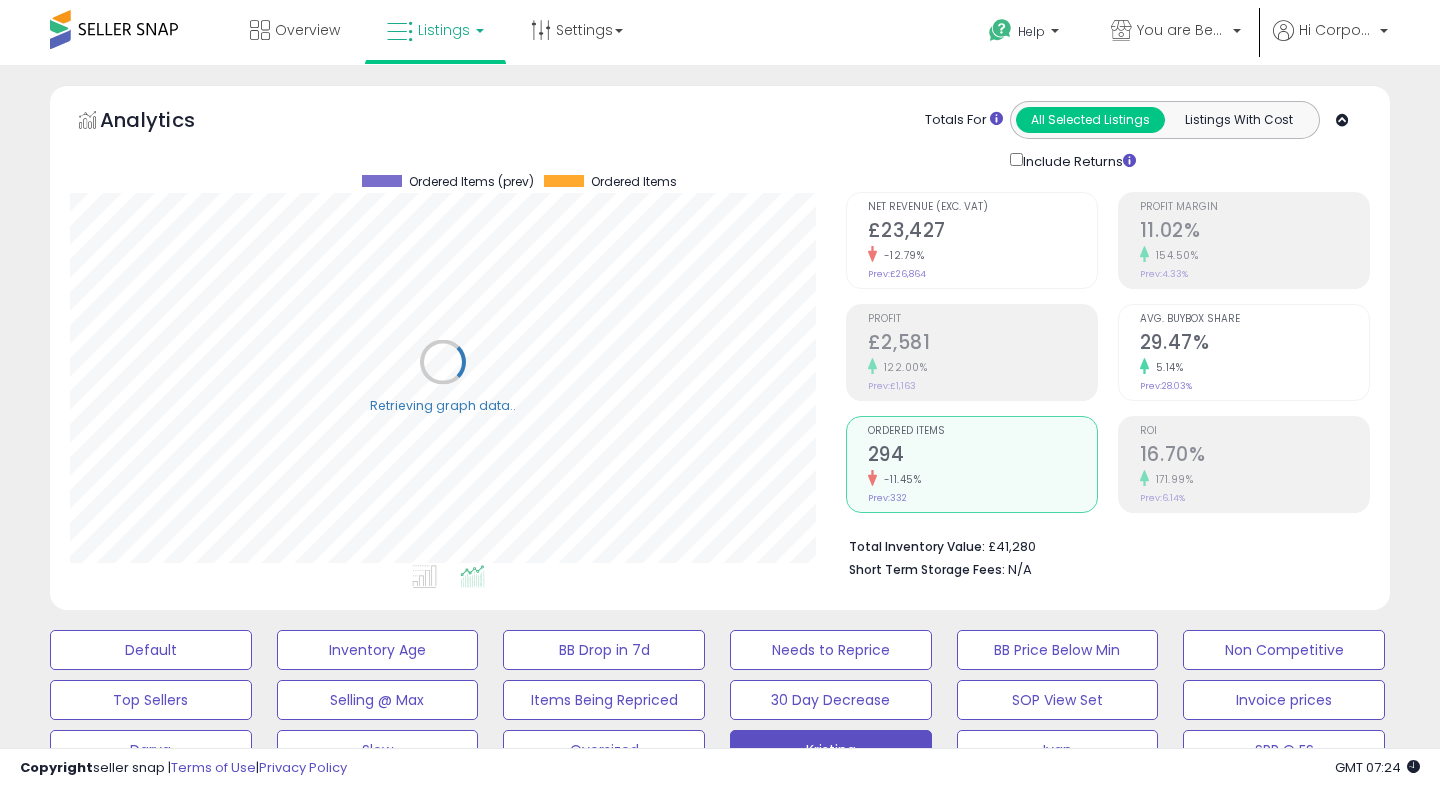 scroll, scrollTop: 999590, scrollLeft: 999224, axis: both 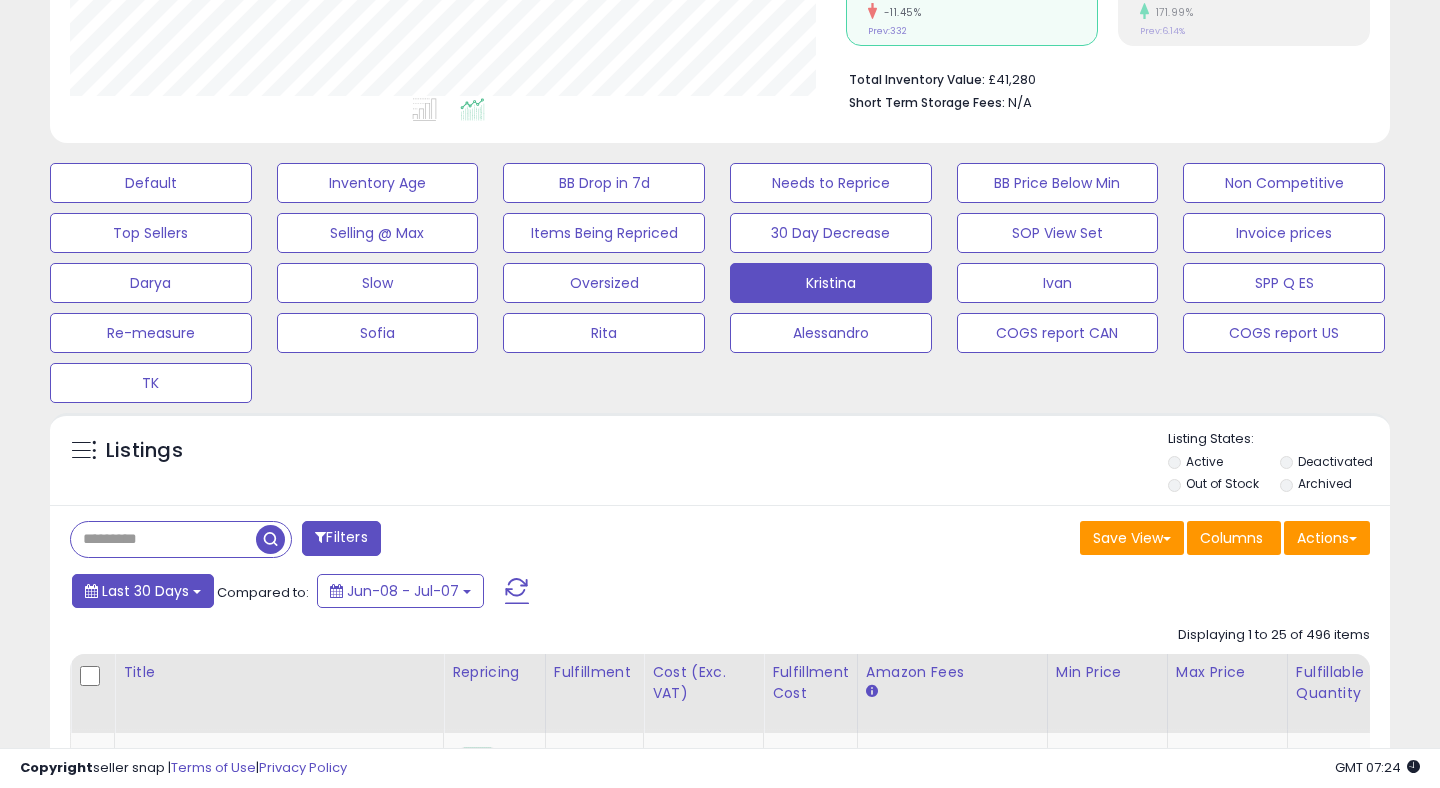click on "Last 30 Days" at bounding box center (145, 591) 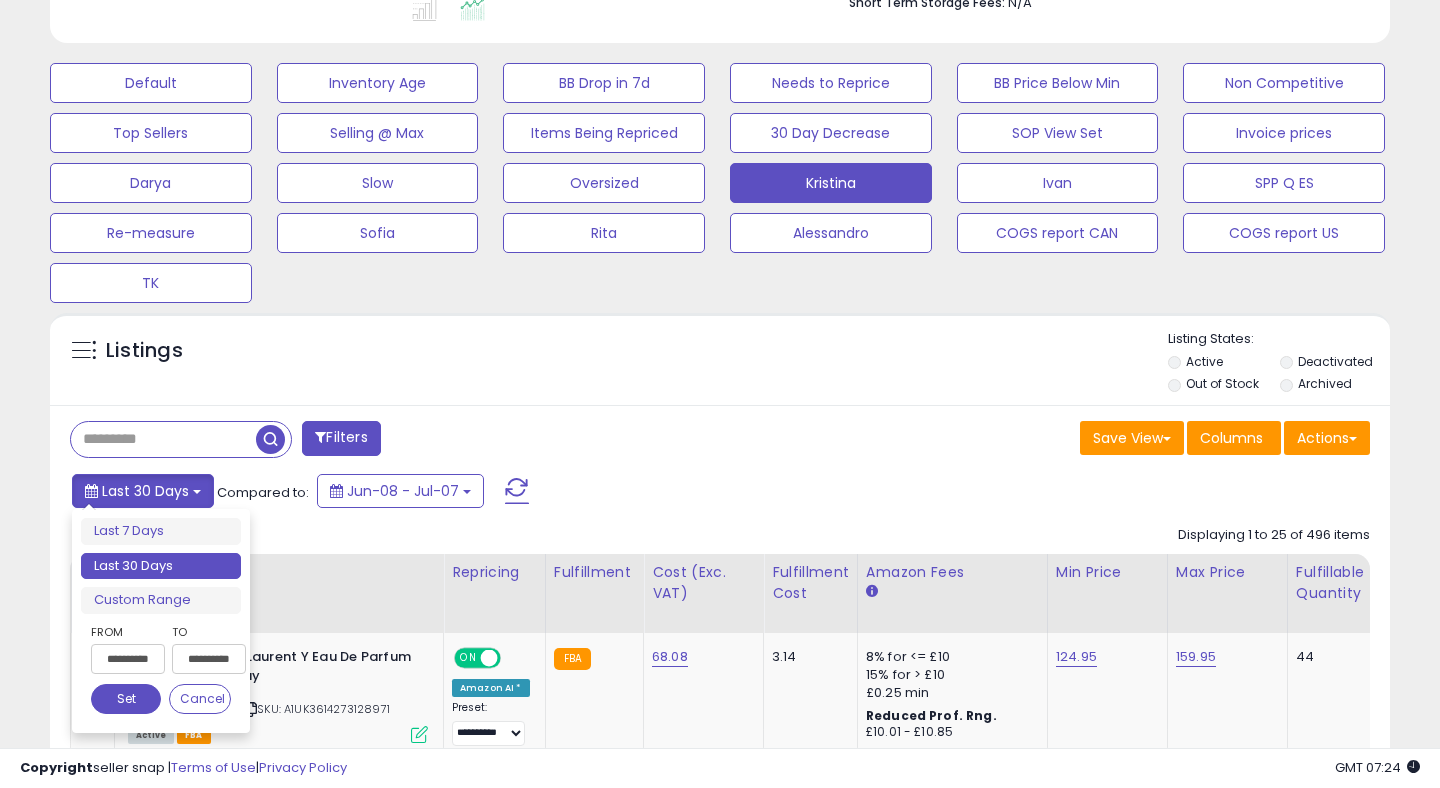 scroll, scrollTop: 633, scrollLeft: 0, axis: vertical 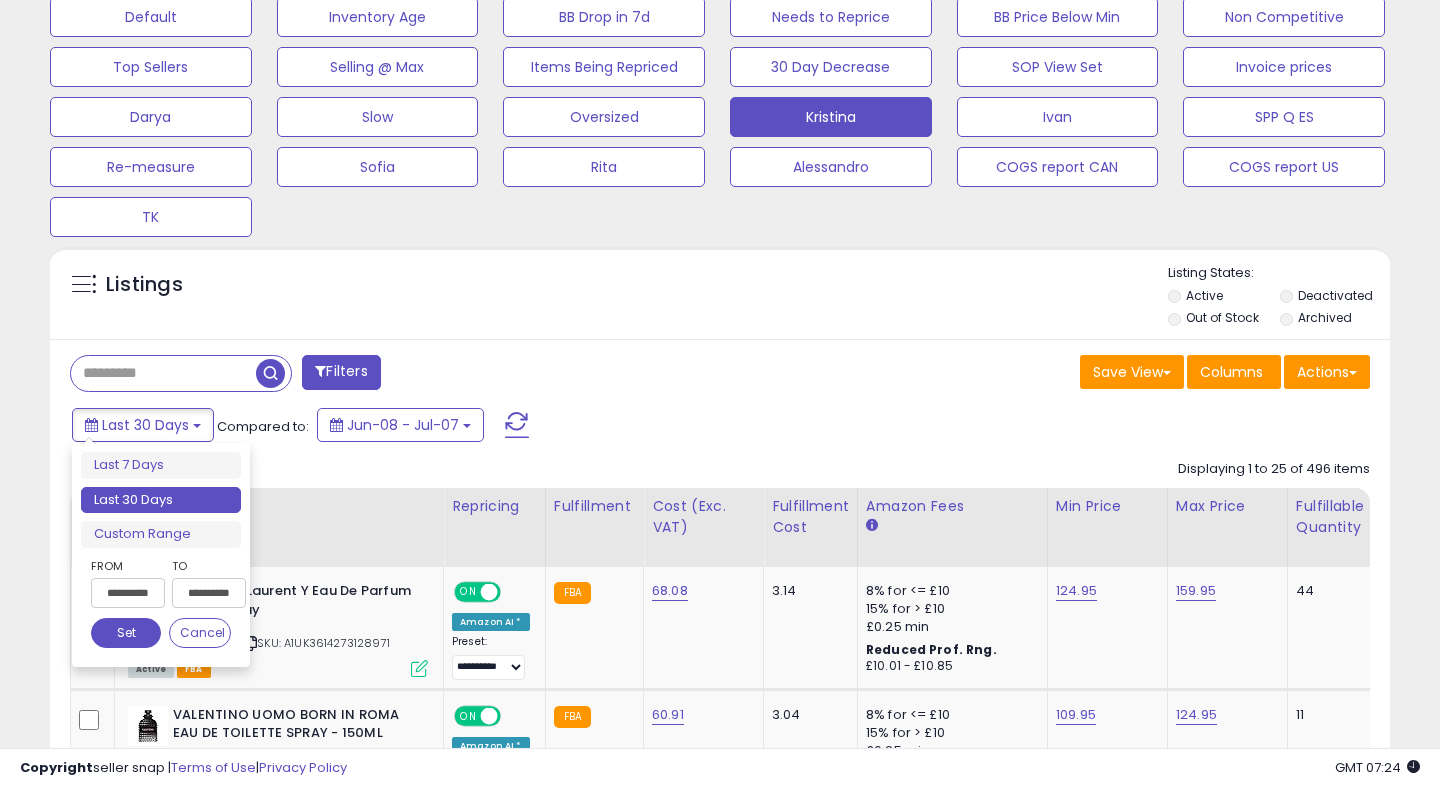 click on "**********" at bounding box center (128, 593) 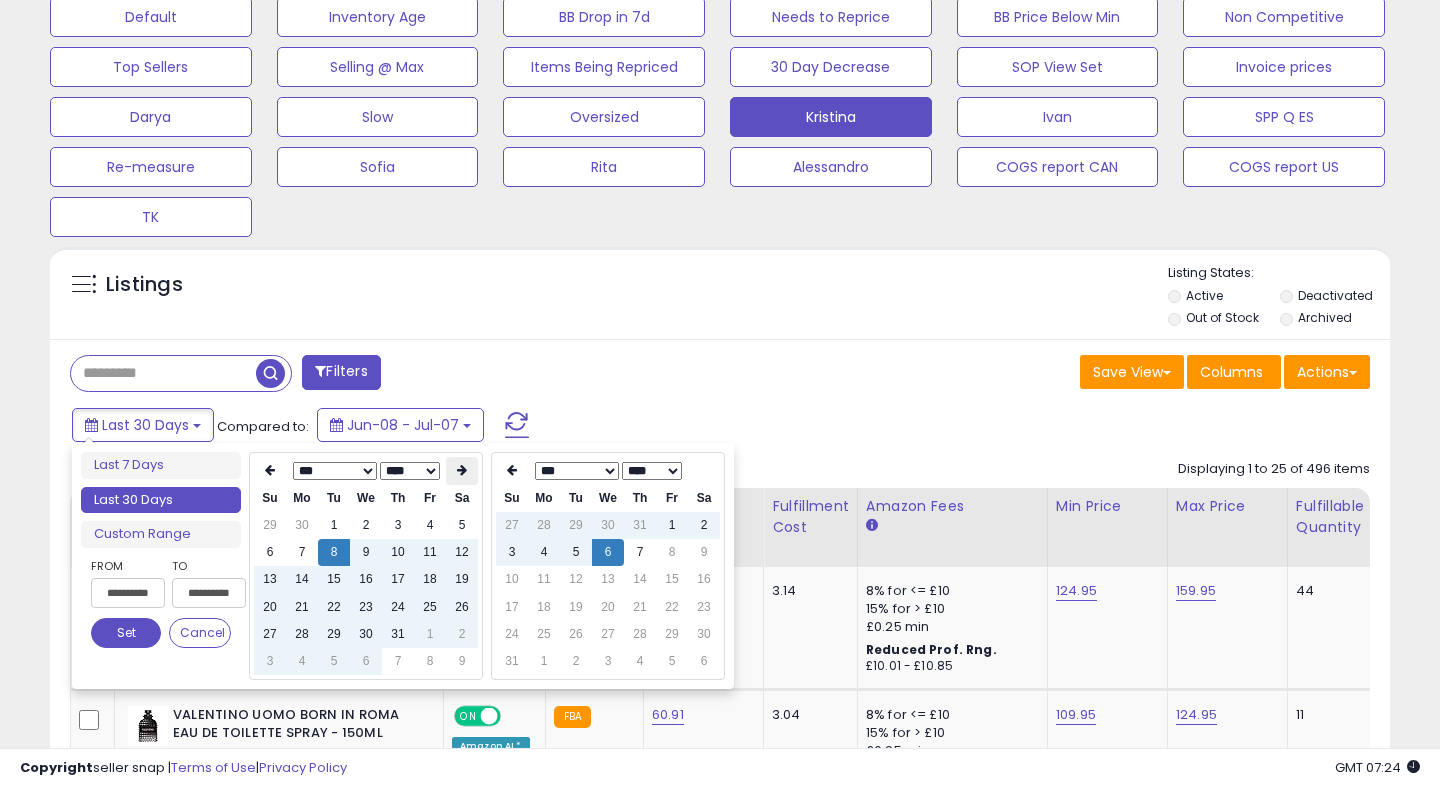click at bounding box center [462, 471] 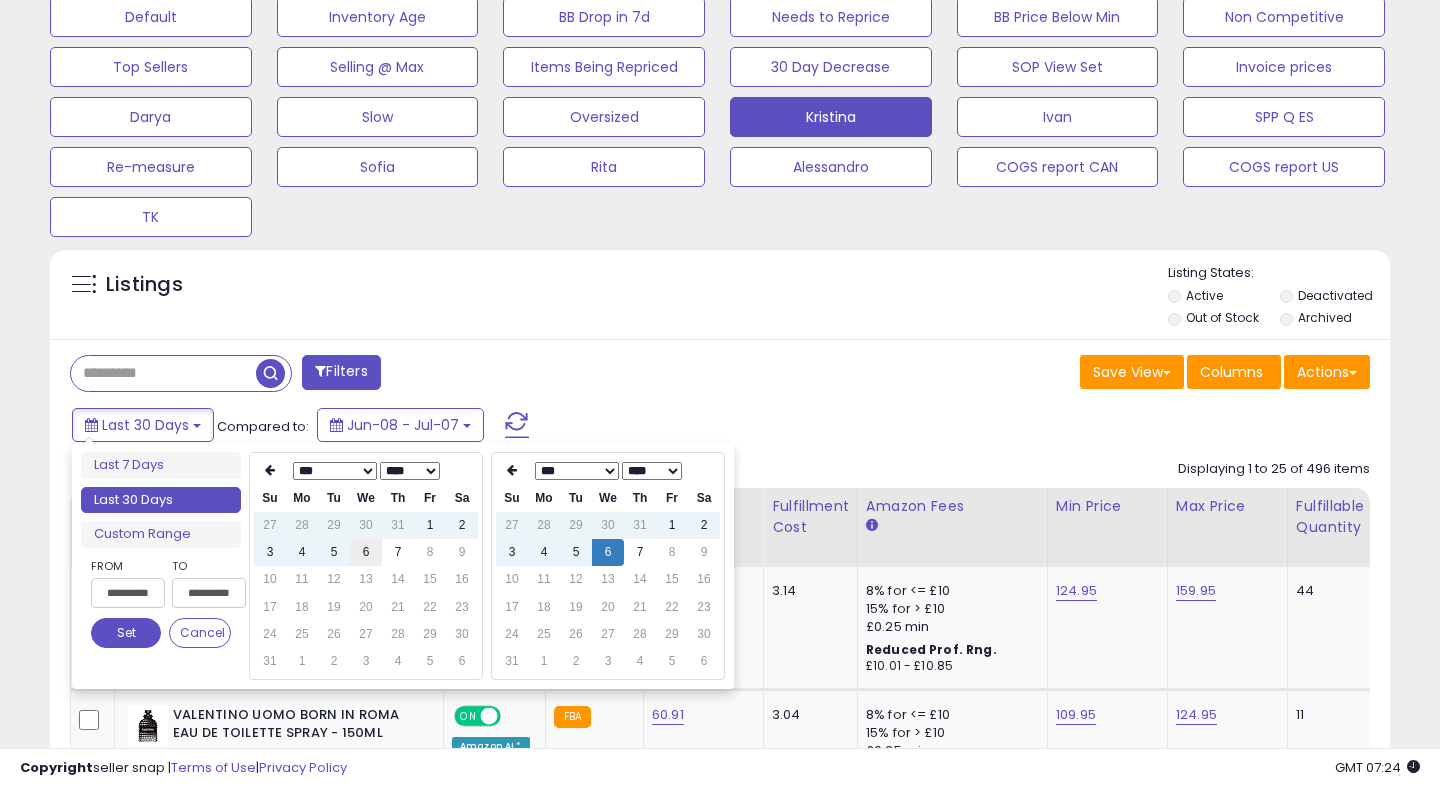 click on "6" at bounding box center (366, 552) 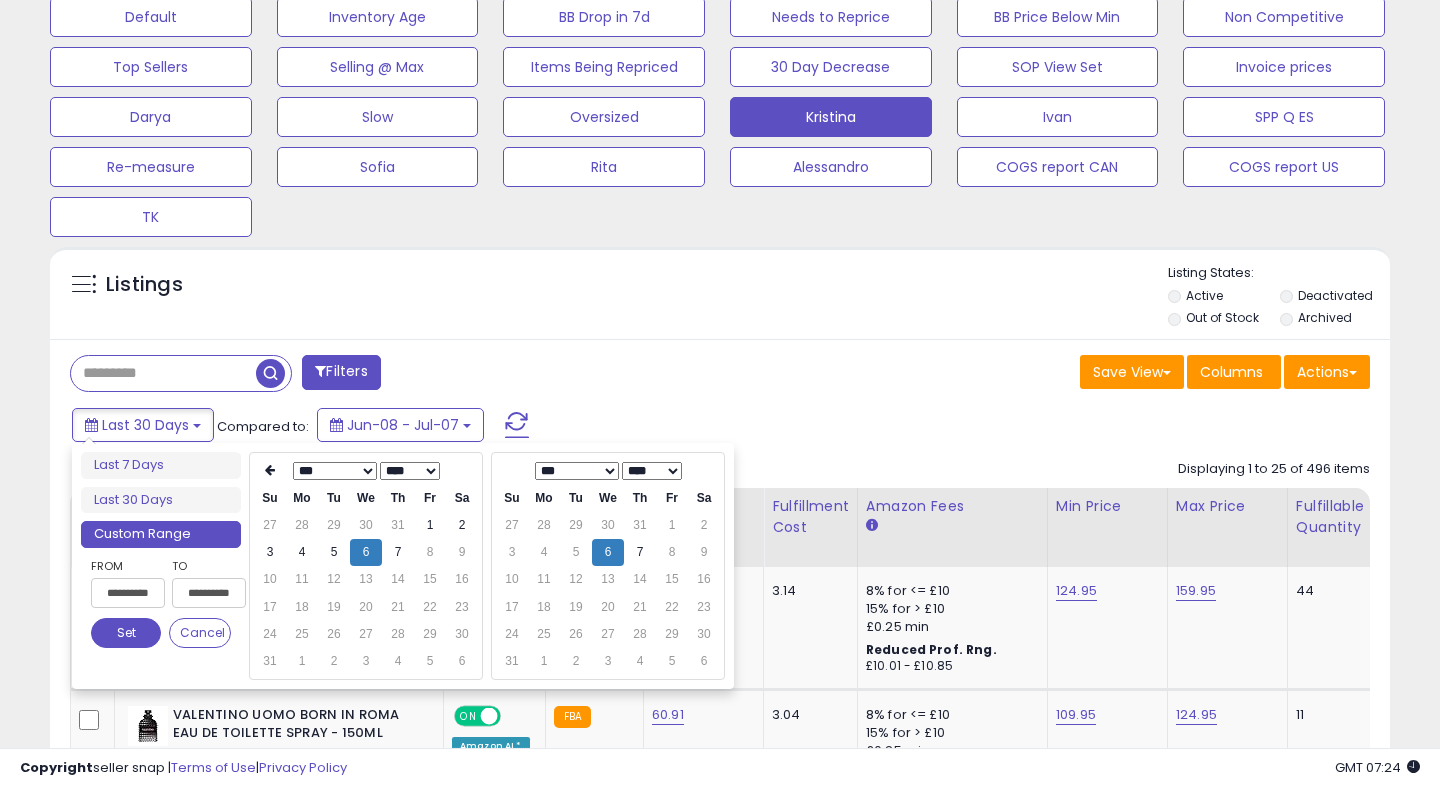 type on "**********" 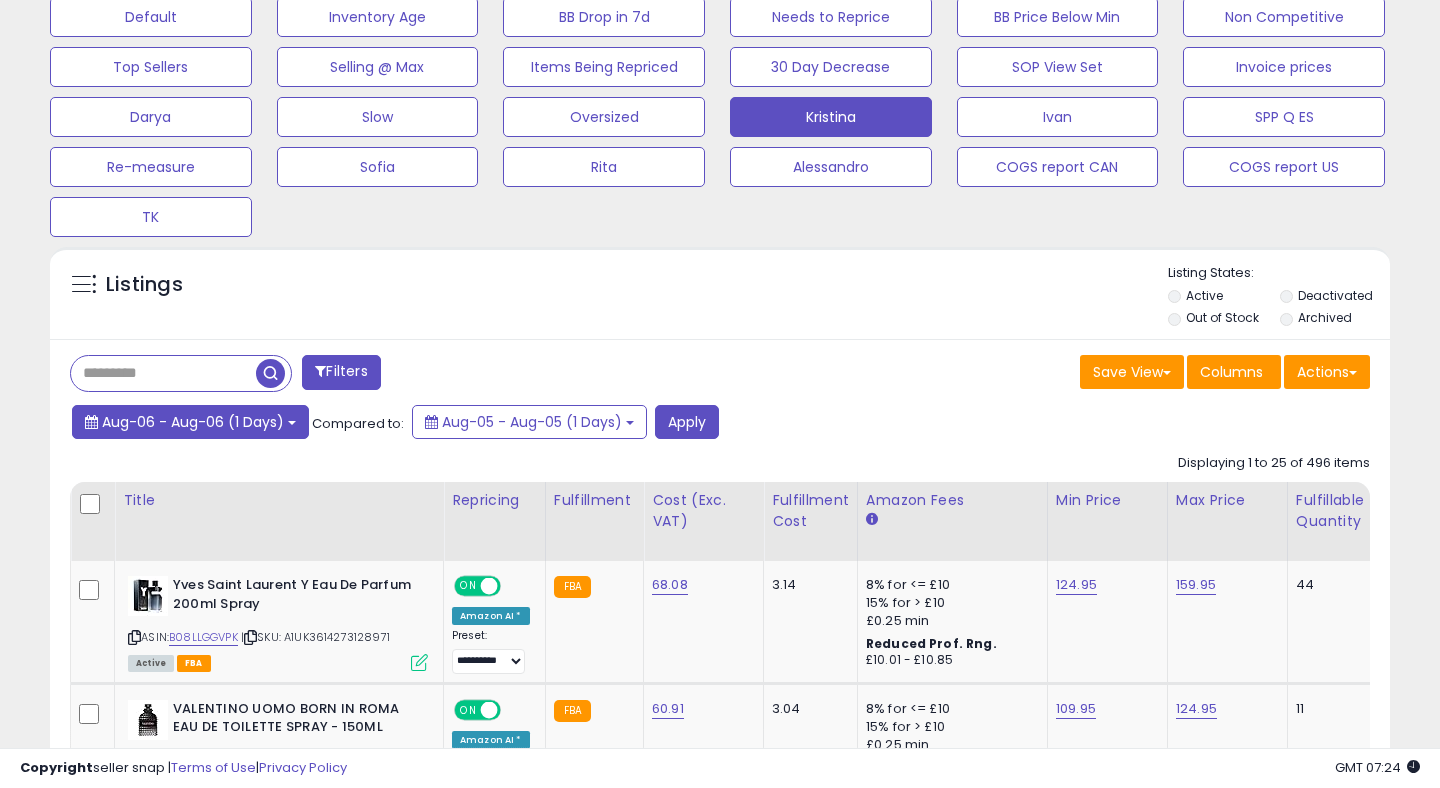 click on "Aug-06 - Aug-06 (1 Days)" at bounding box center [193, 422] 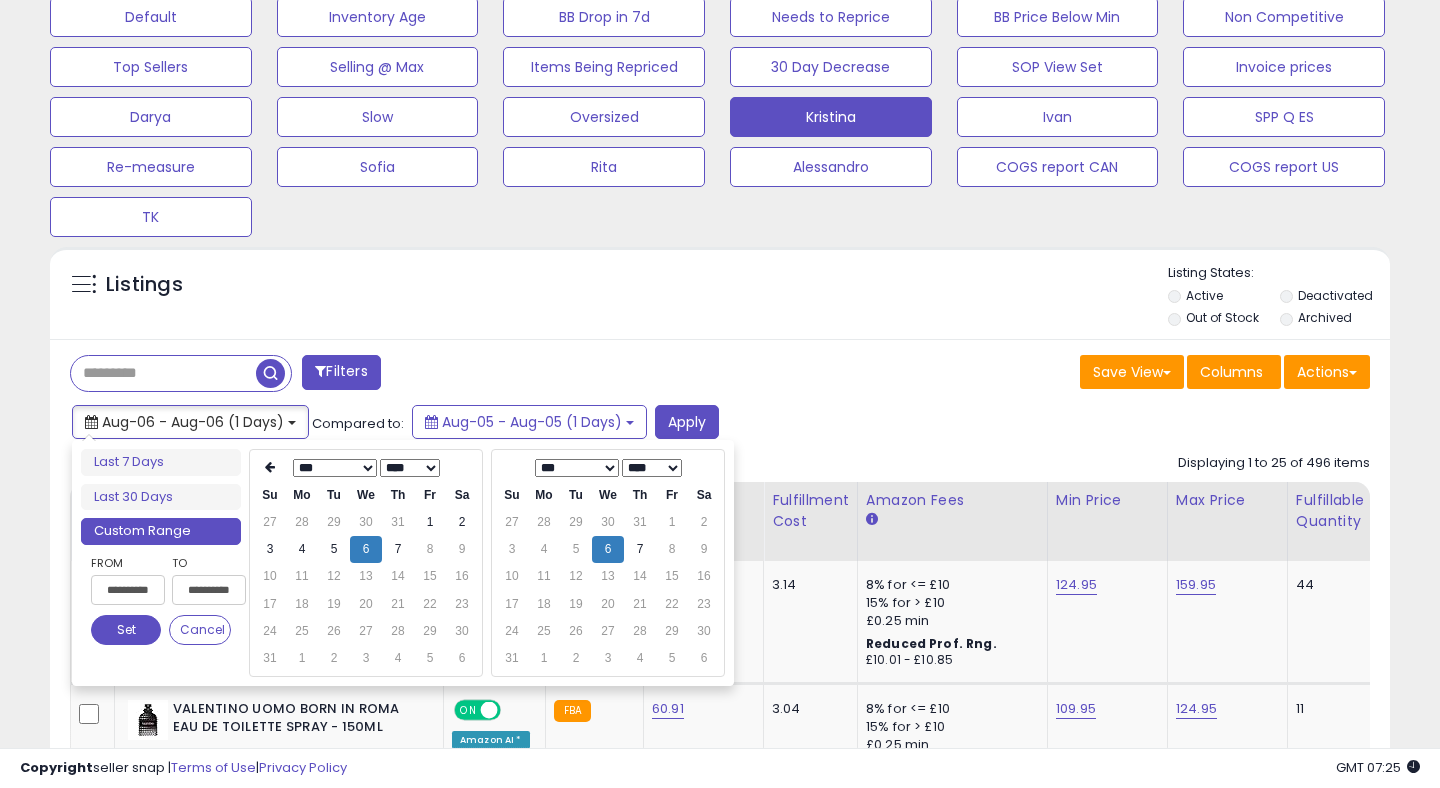 type on "**********" 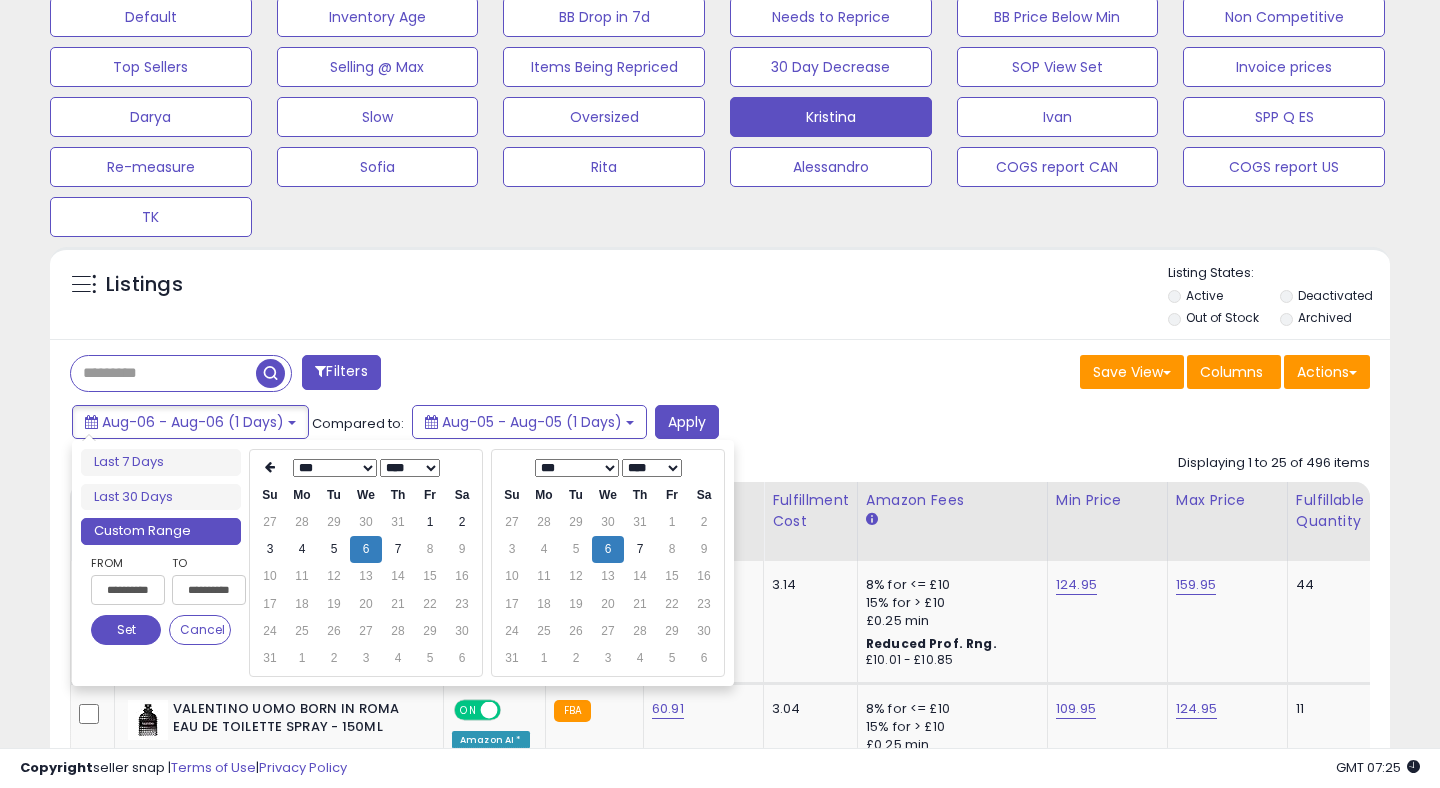 click on "Set" at bounding box center [126, 630] 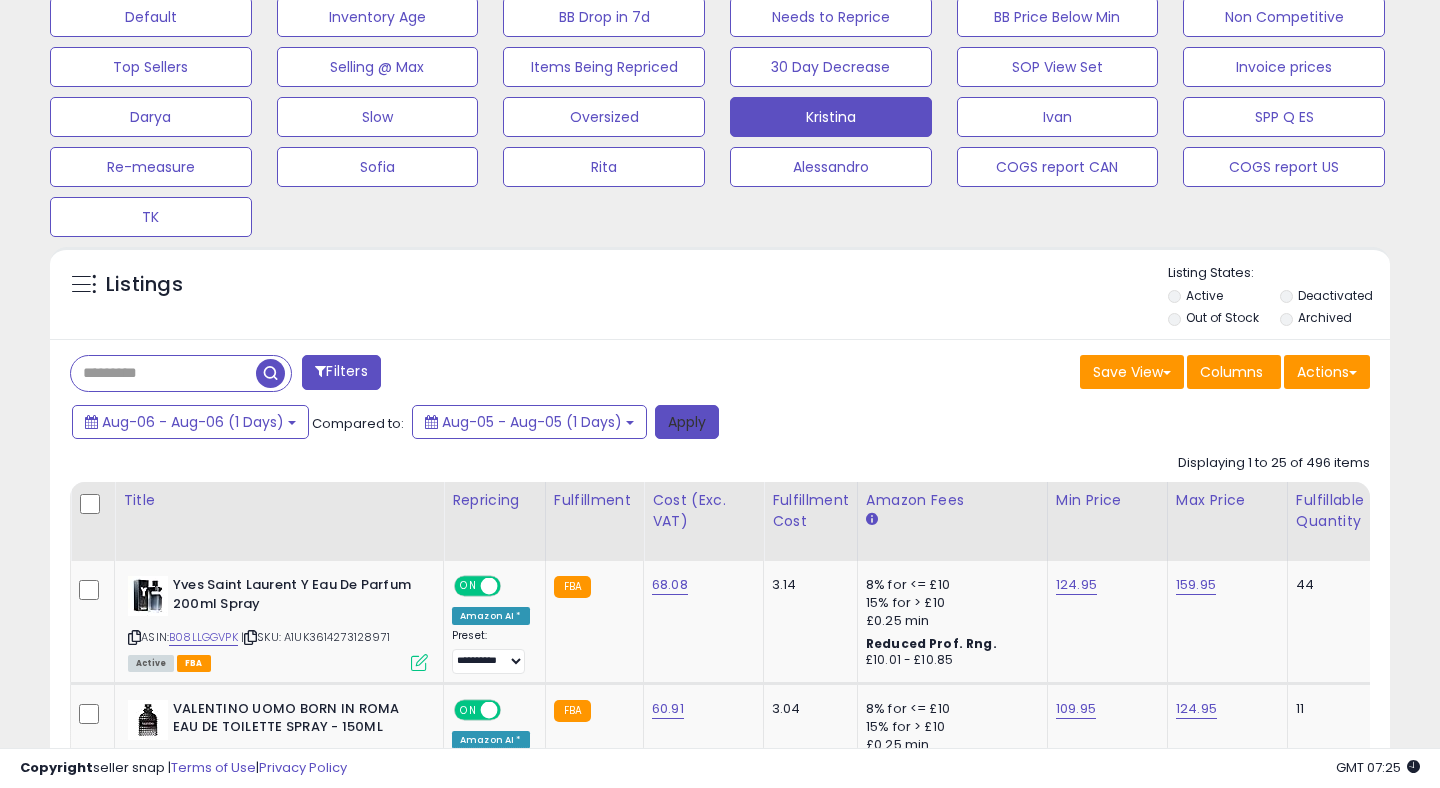 click on "Apply" at bounding box center [687, 422] 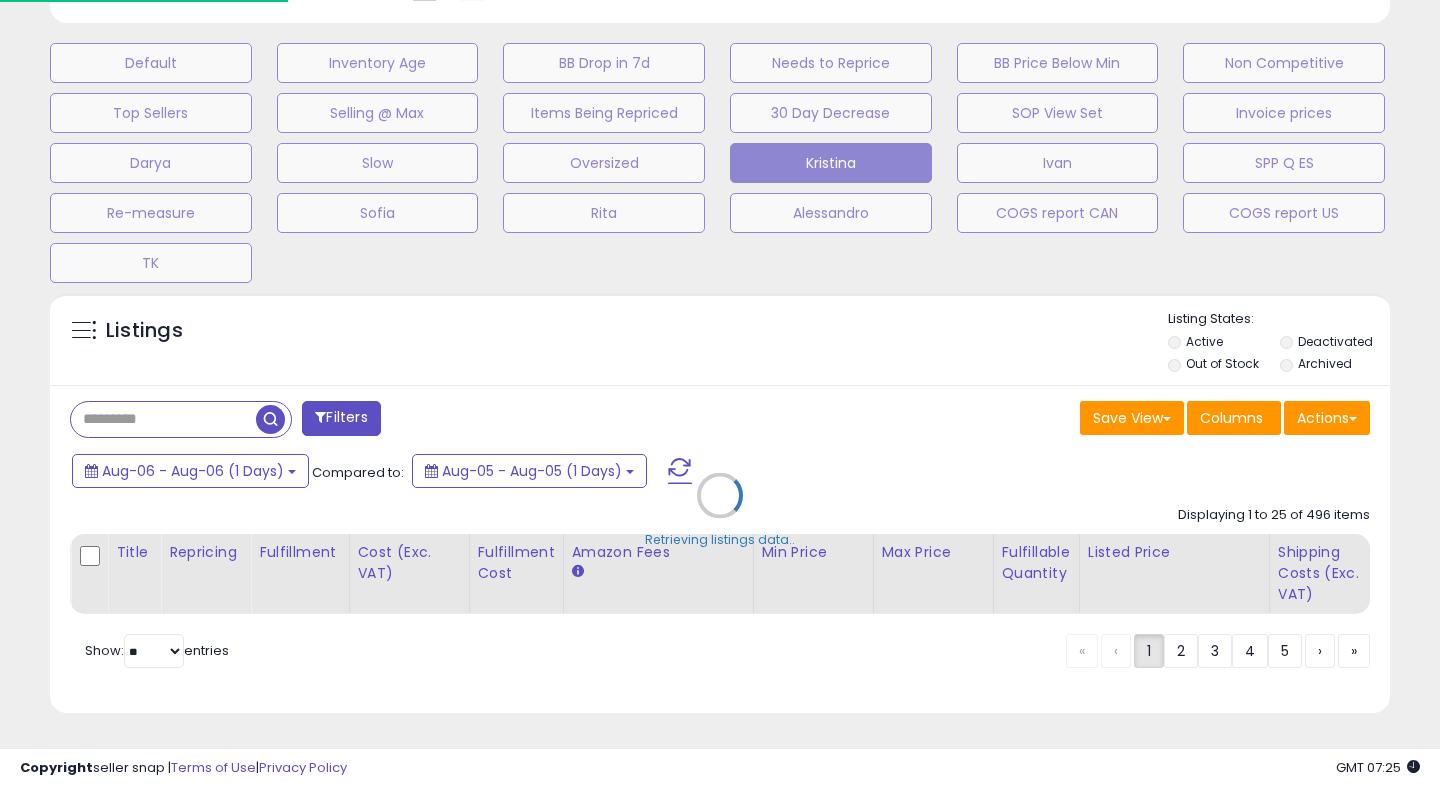 scroll, scrollTop: 587, scrollLeft: 0, axis: vertical 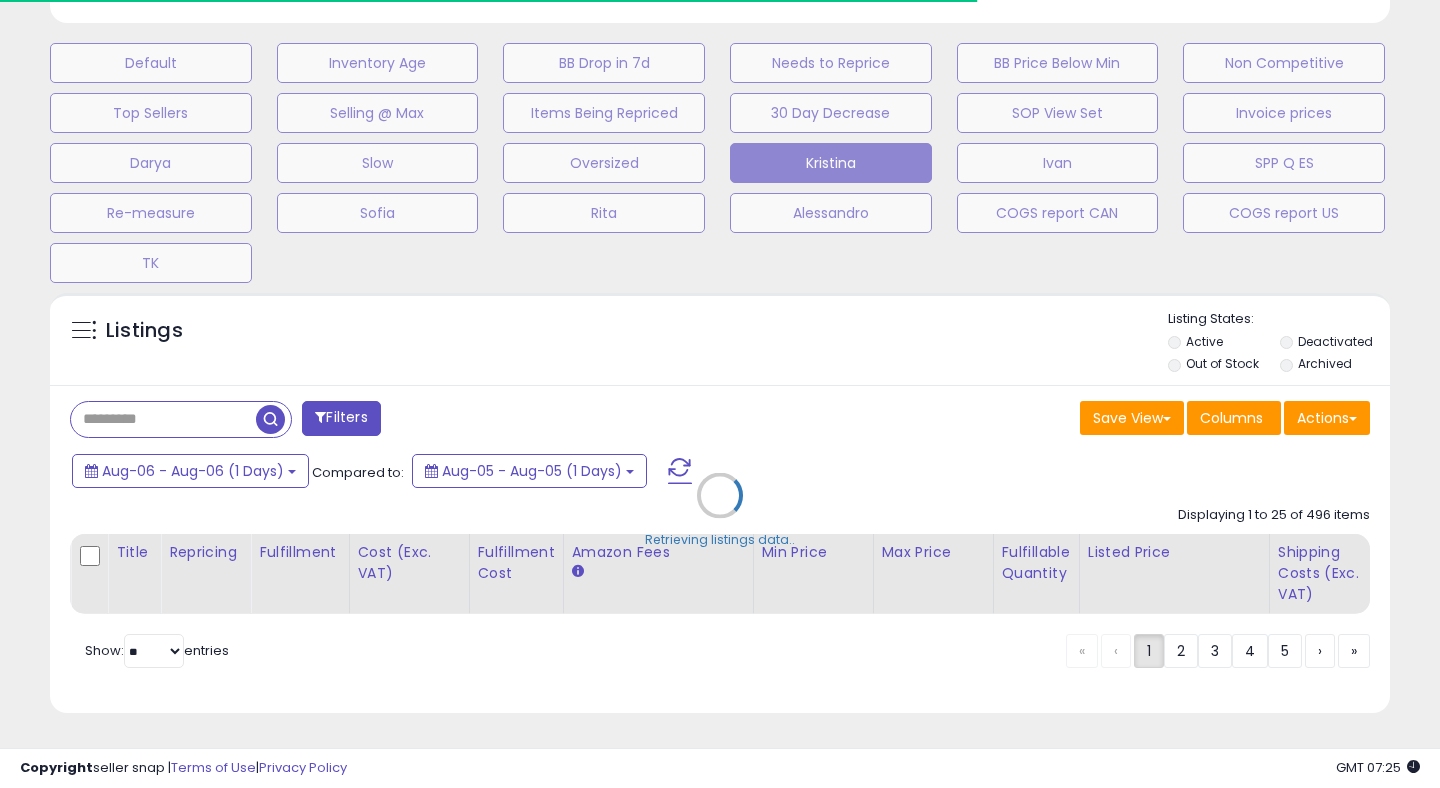 click on "Retrieving listings data.." at bounding box center [720, 510] 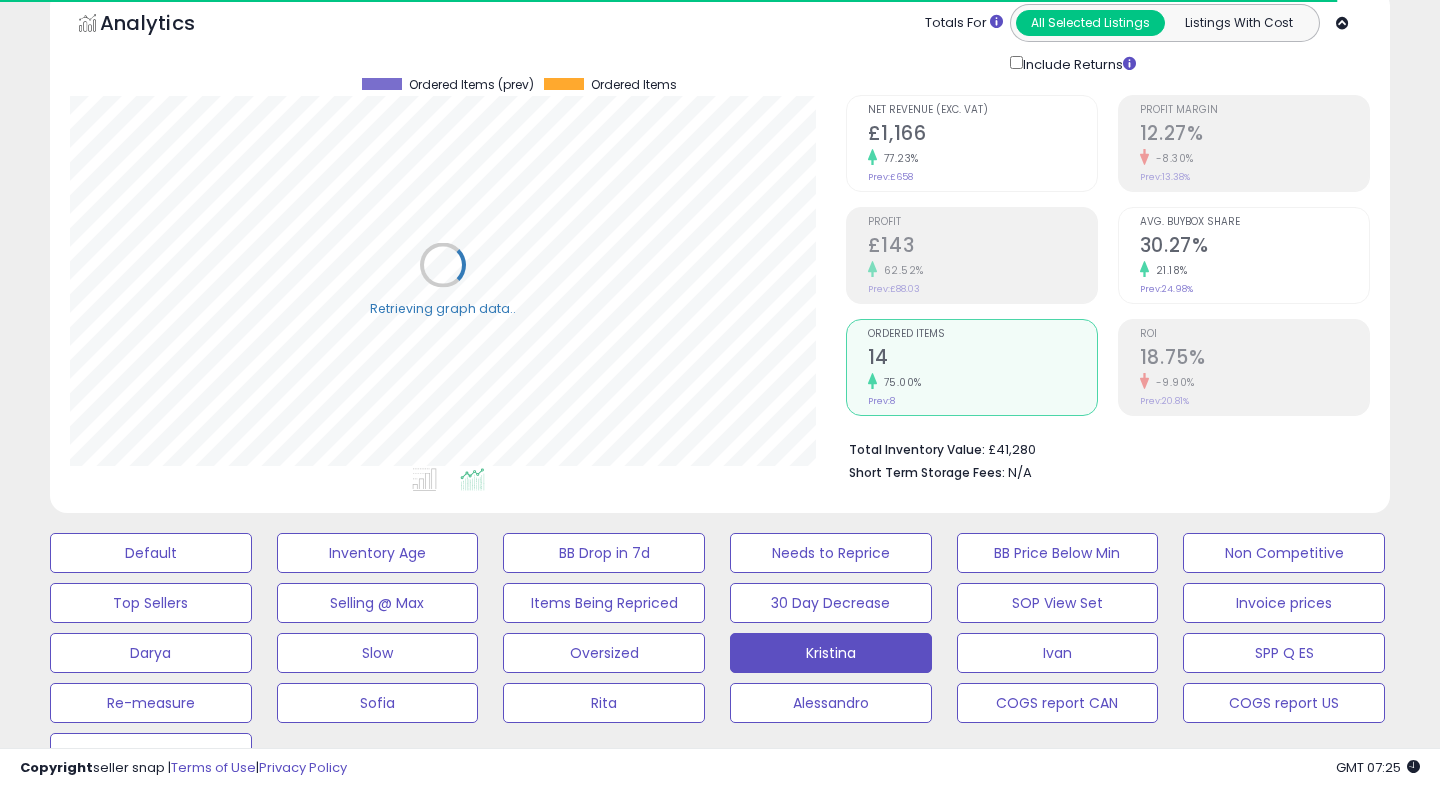 scroll, scrollTop: 0, scrollLeft: 0, axis: both 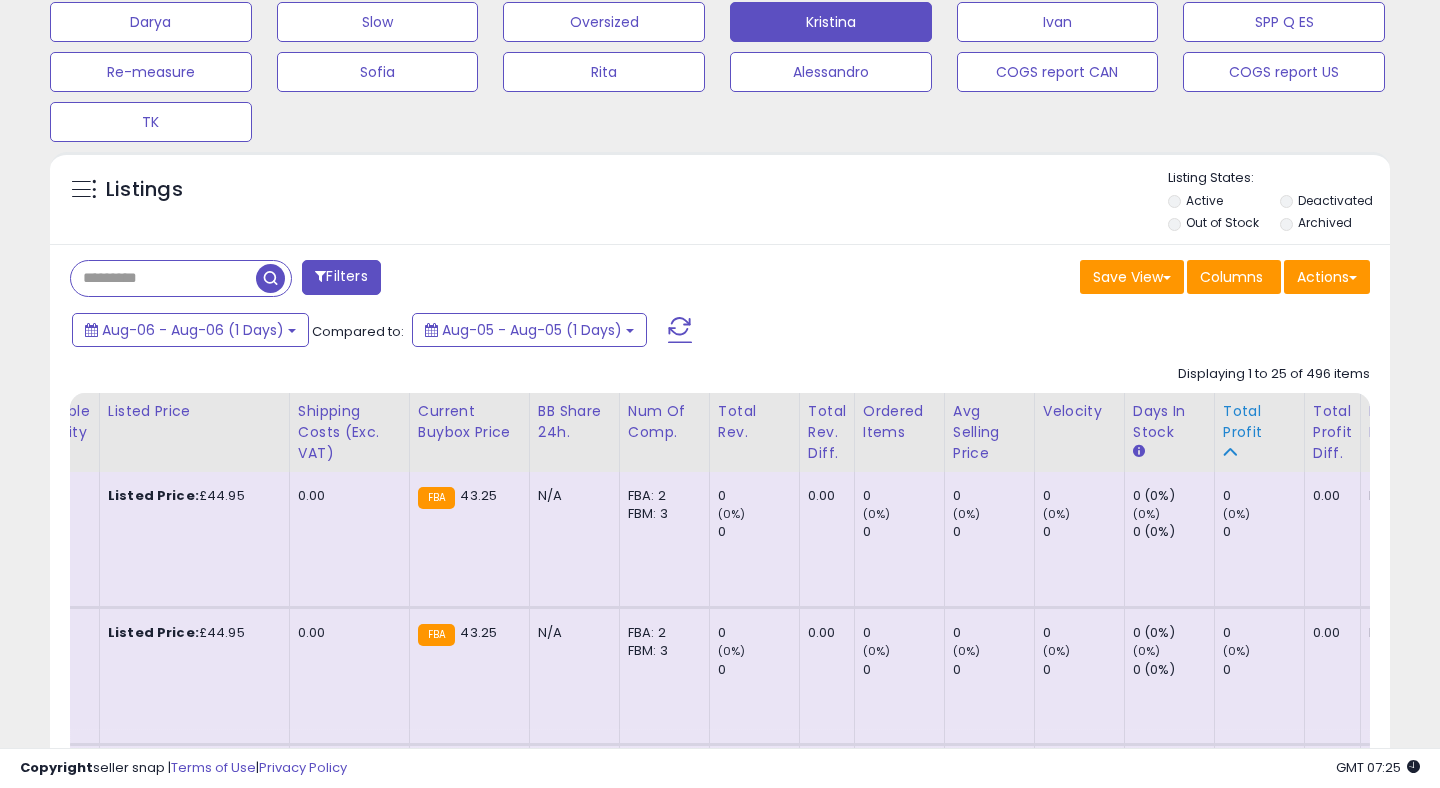 click on "Total Profit" at bounding box center (1259, 422) 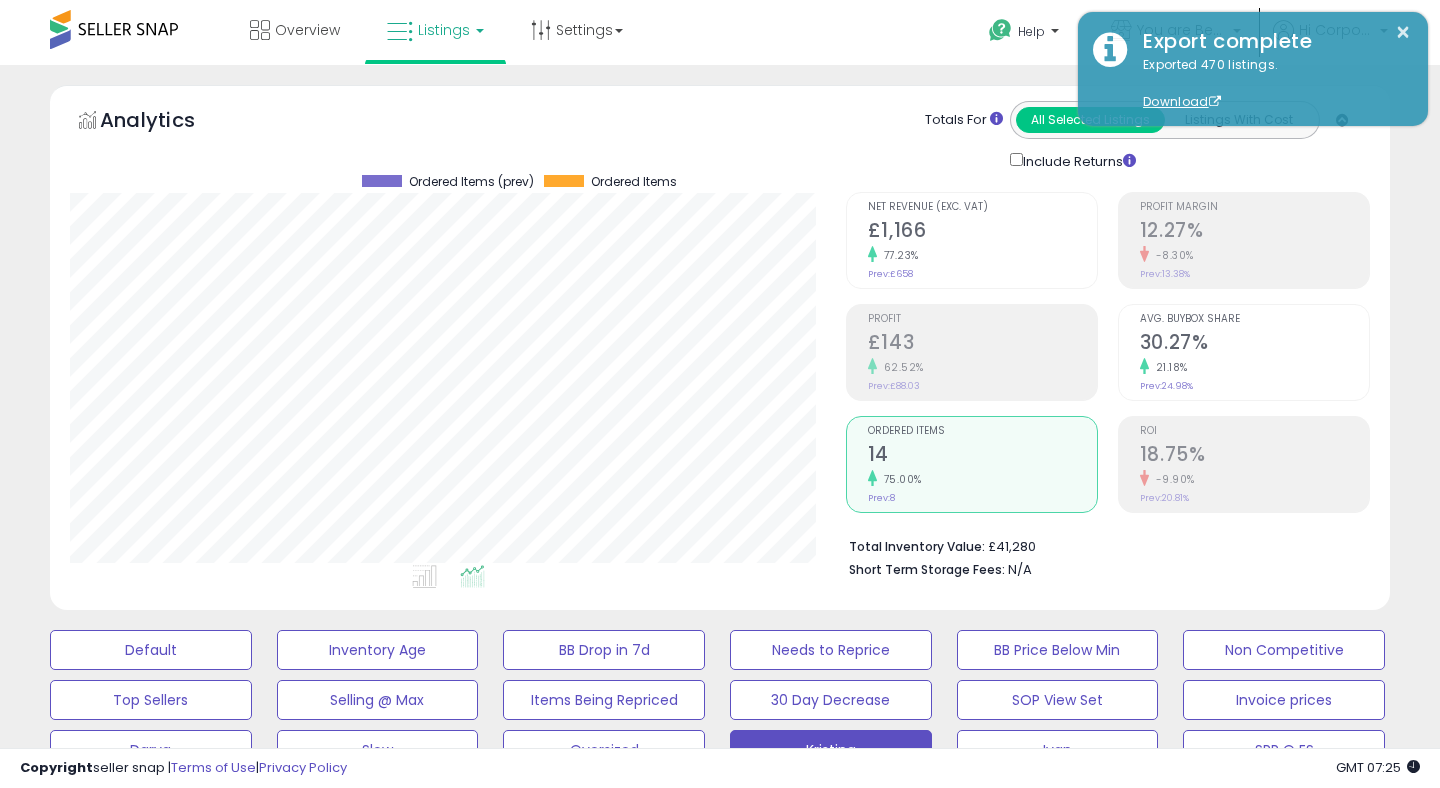 click at bounding box center [0, 788] 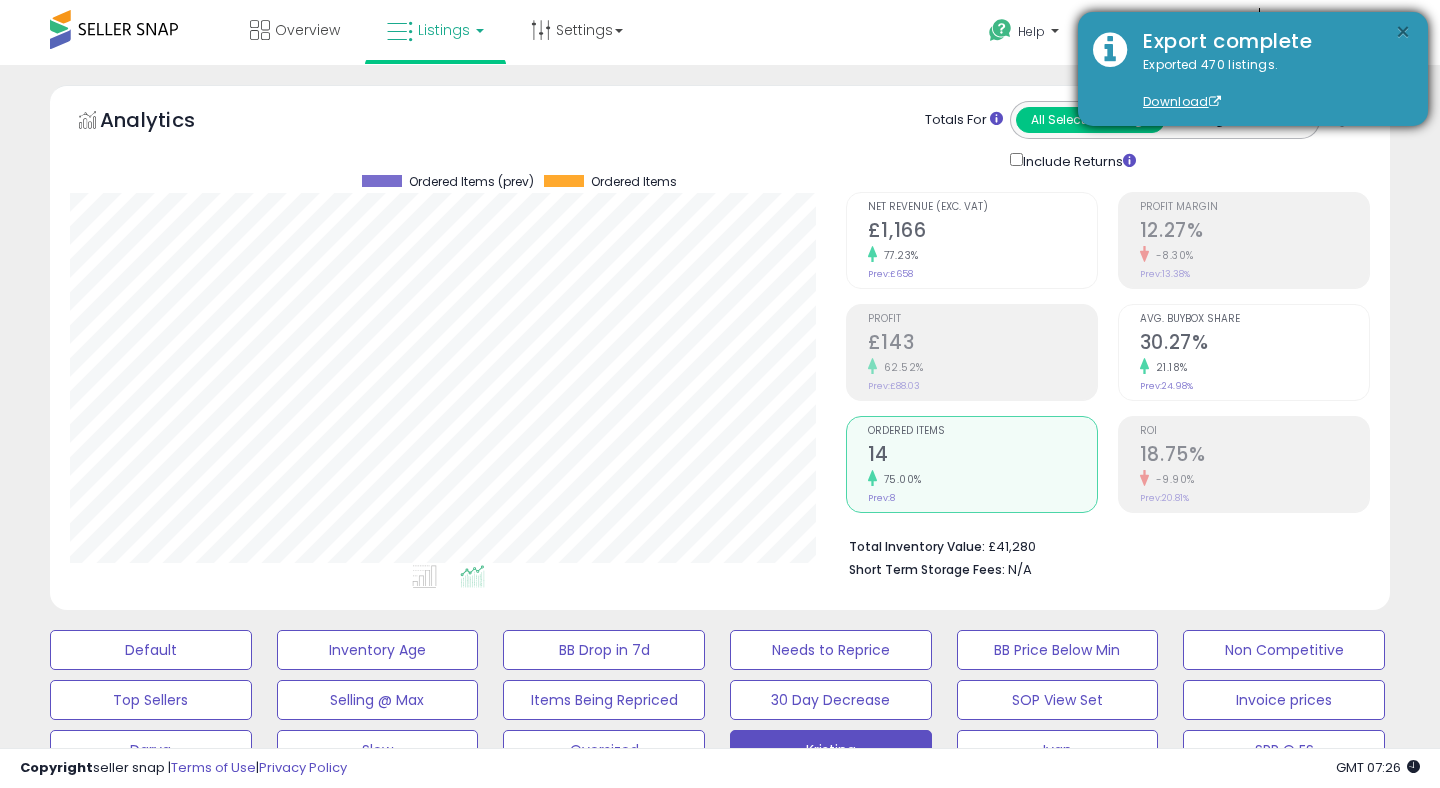 click on "×" at bounding box center (1403, 32) 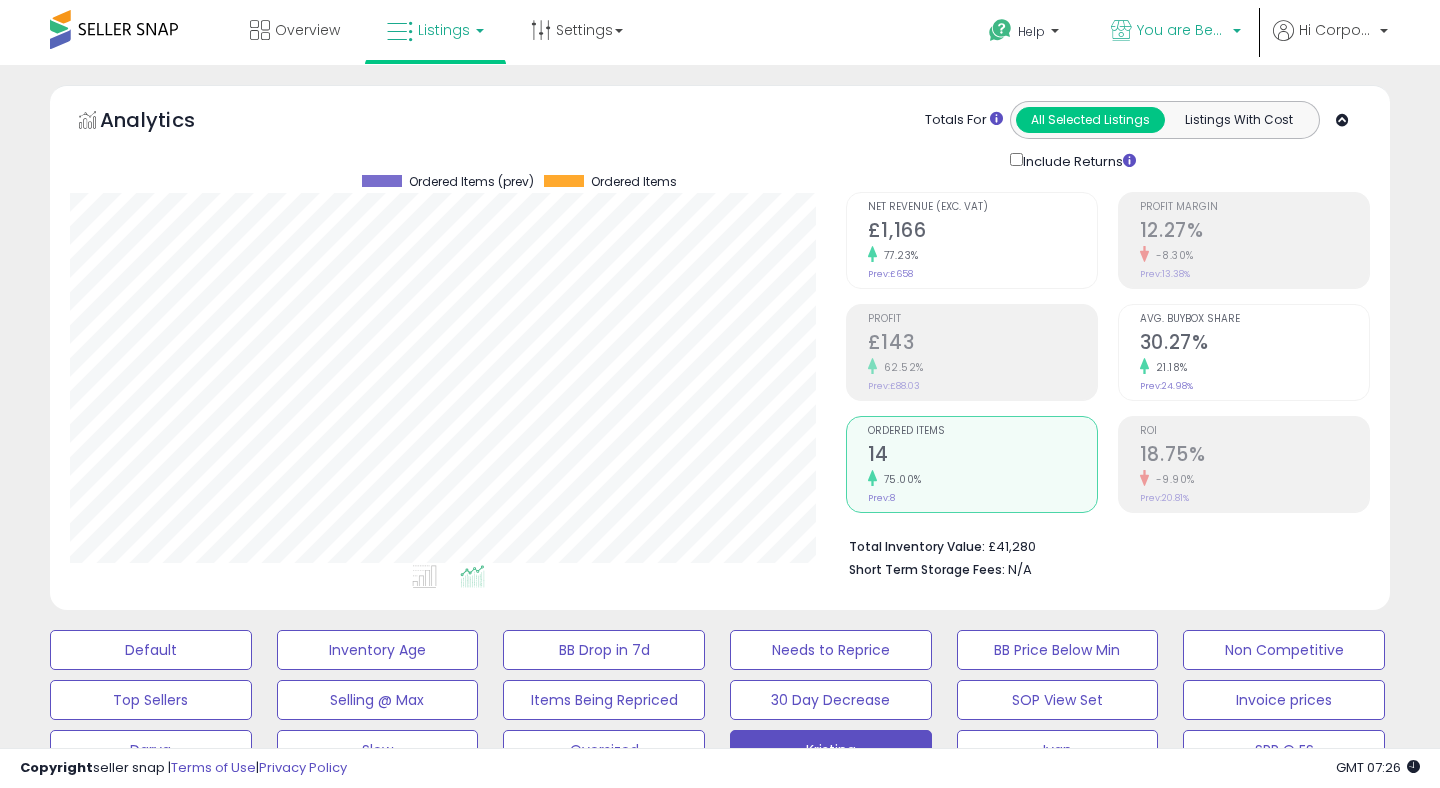 click on "You are Beautiful (UK)" at bounding box center (1182, 30) 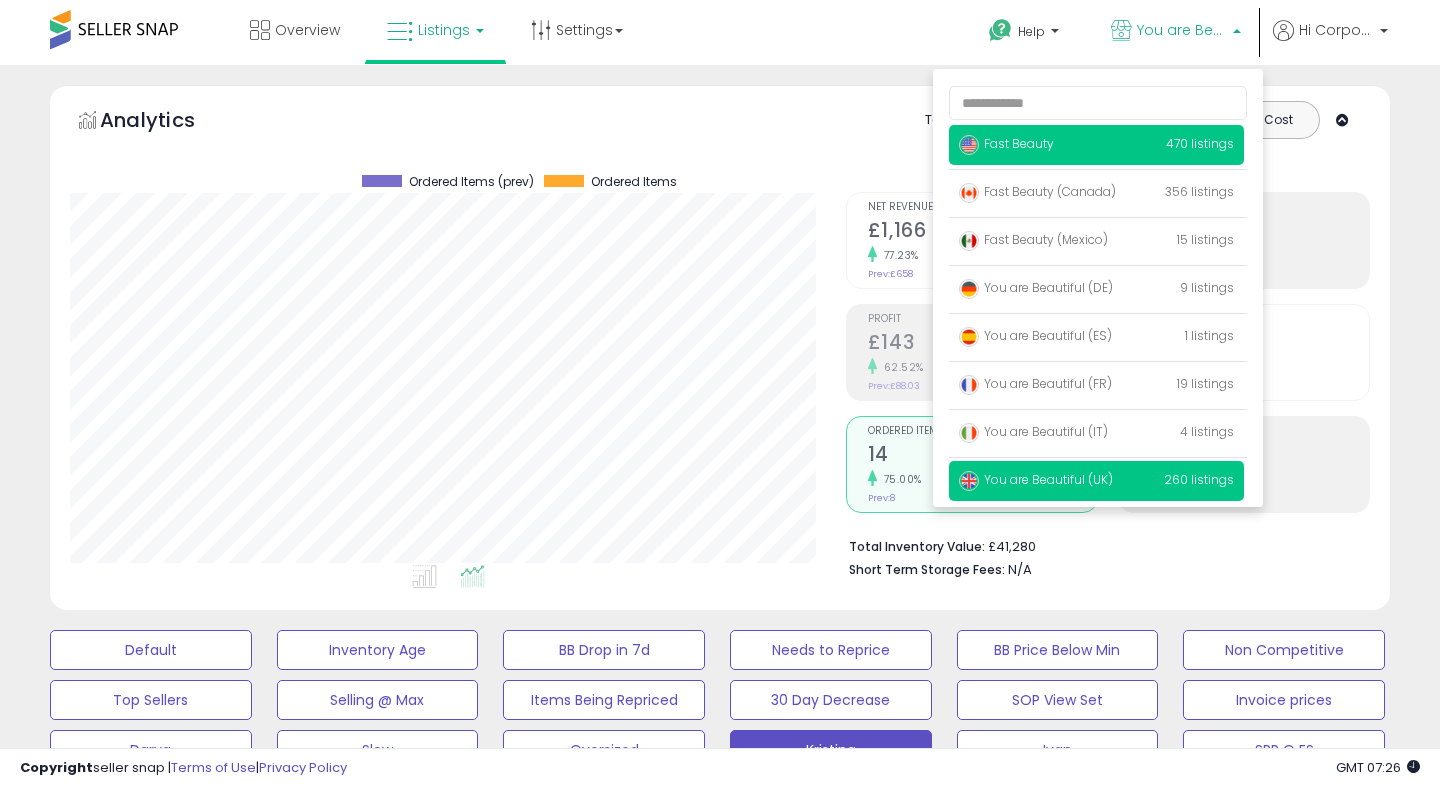 click on "Fast Beauty
470
listings" at bounding box center [1096, 145] 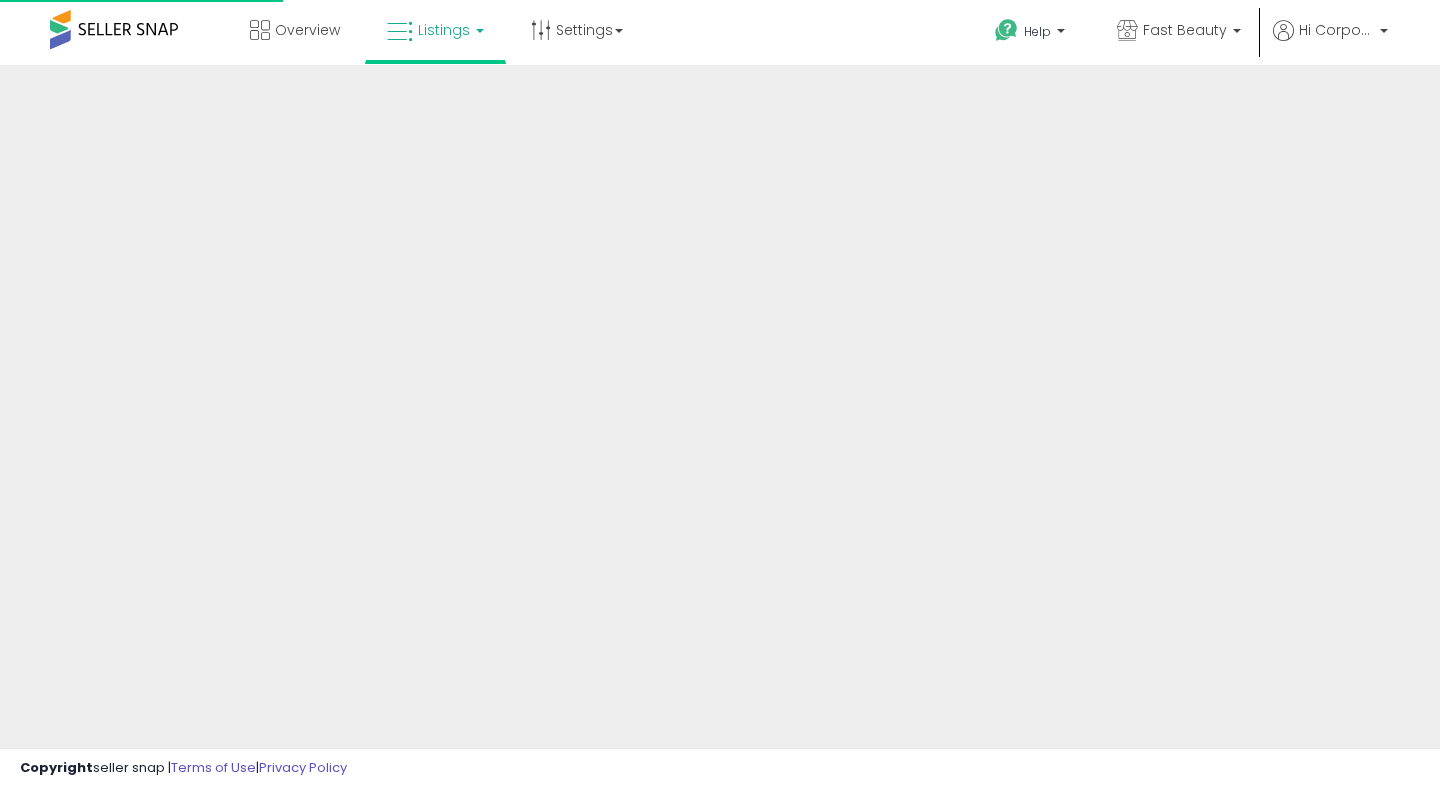 scroll, scrollTop: 0, scrollLeft: 0, axis: both 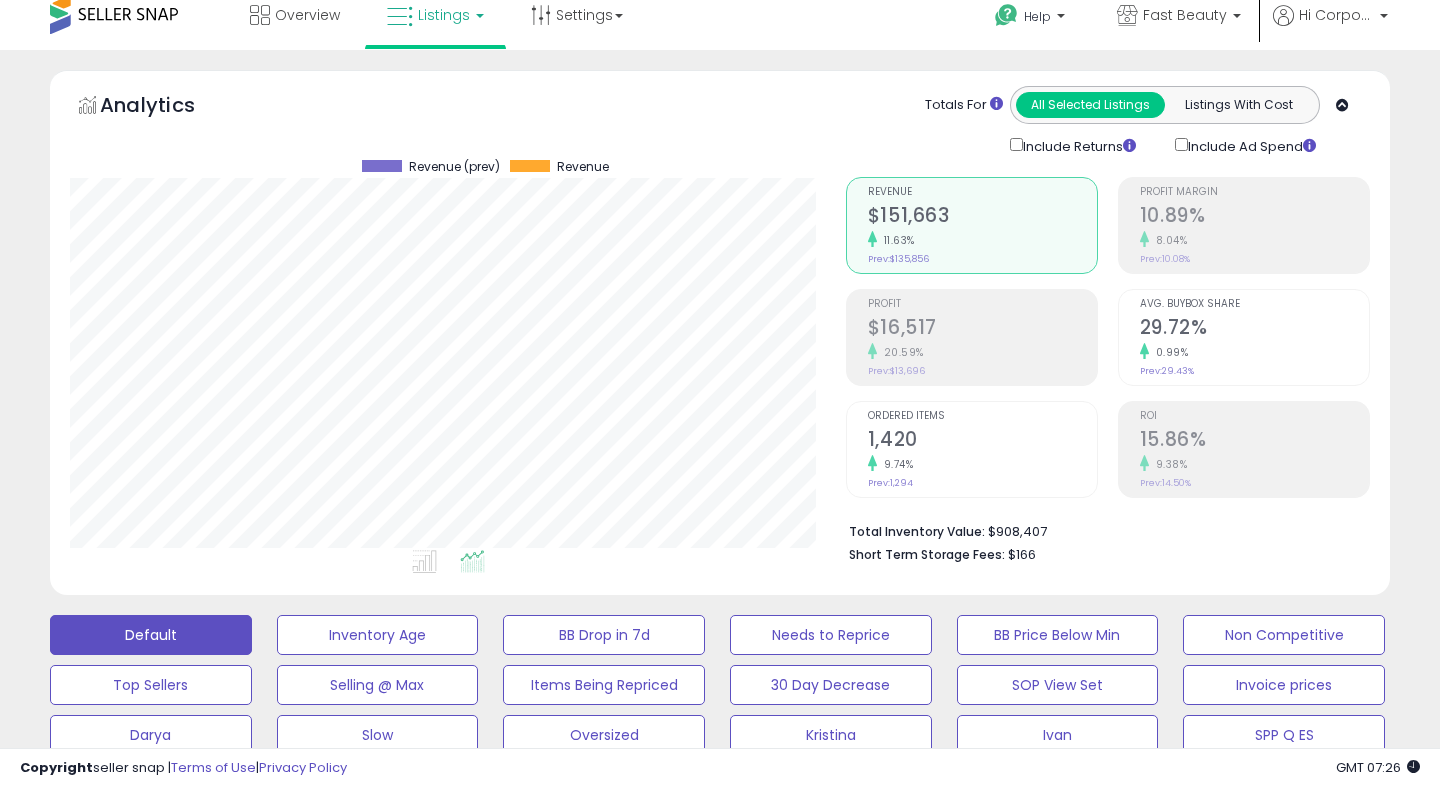 click on "1,420" at bounding box center (982, 441) 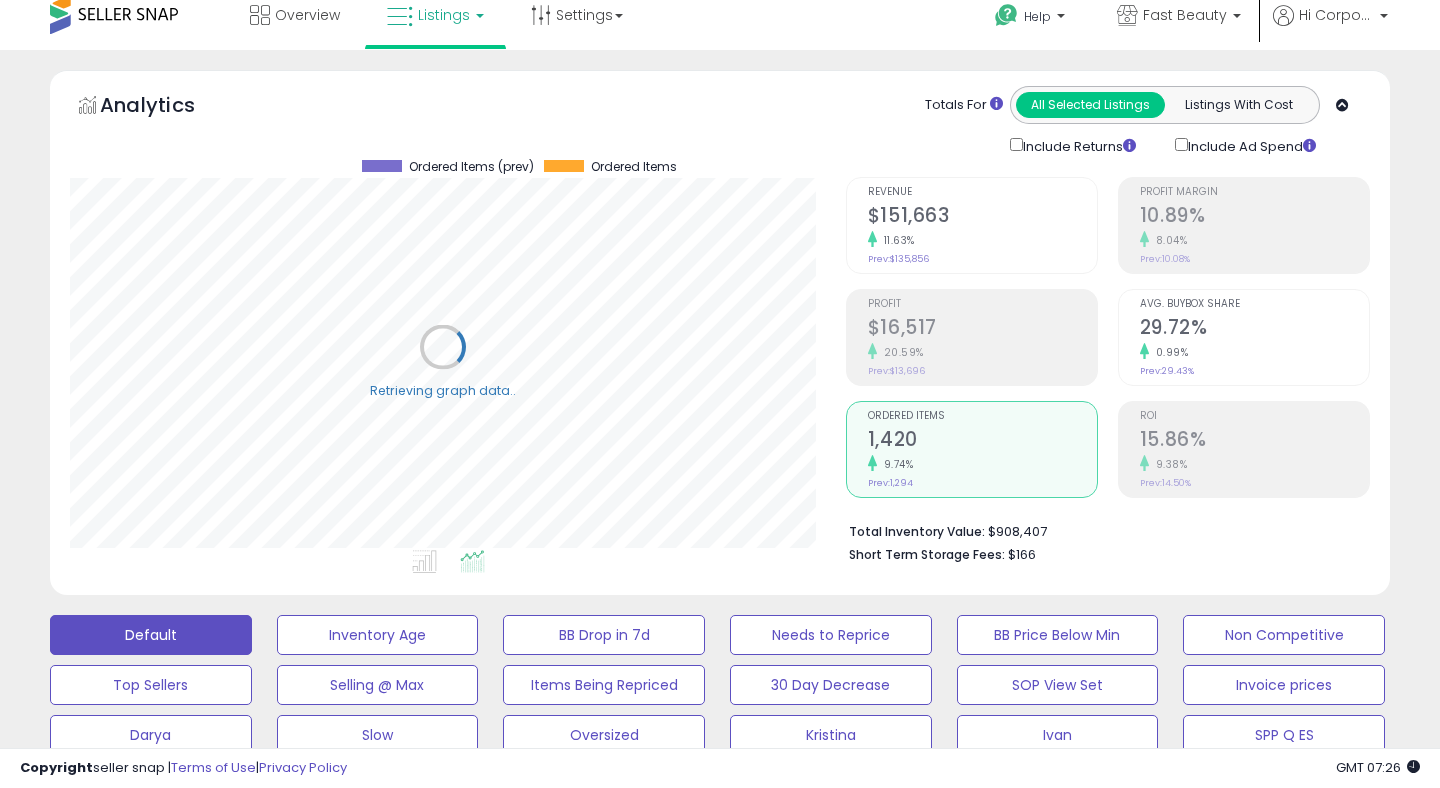 scroll, scrollTop: 999590, scrollLeft: 999224, axis: both 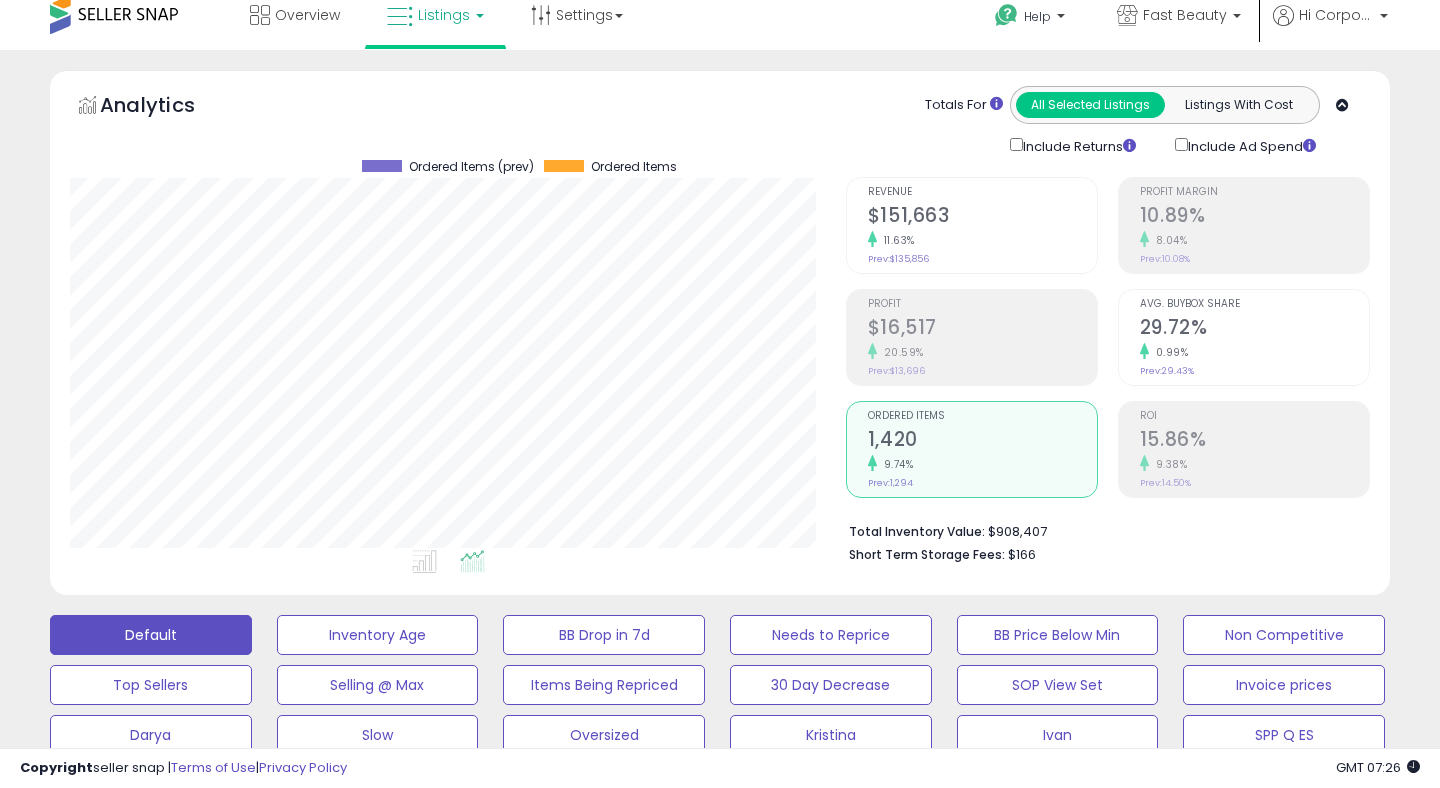click on "11.63%" 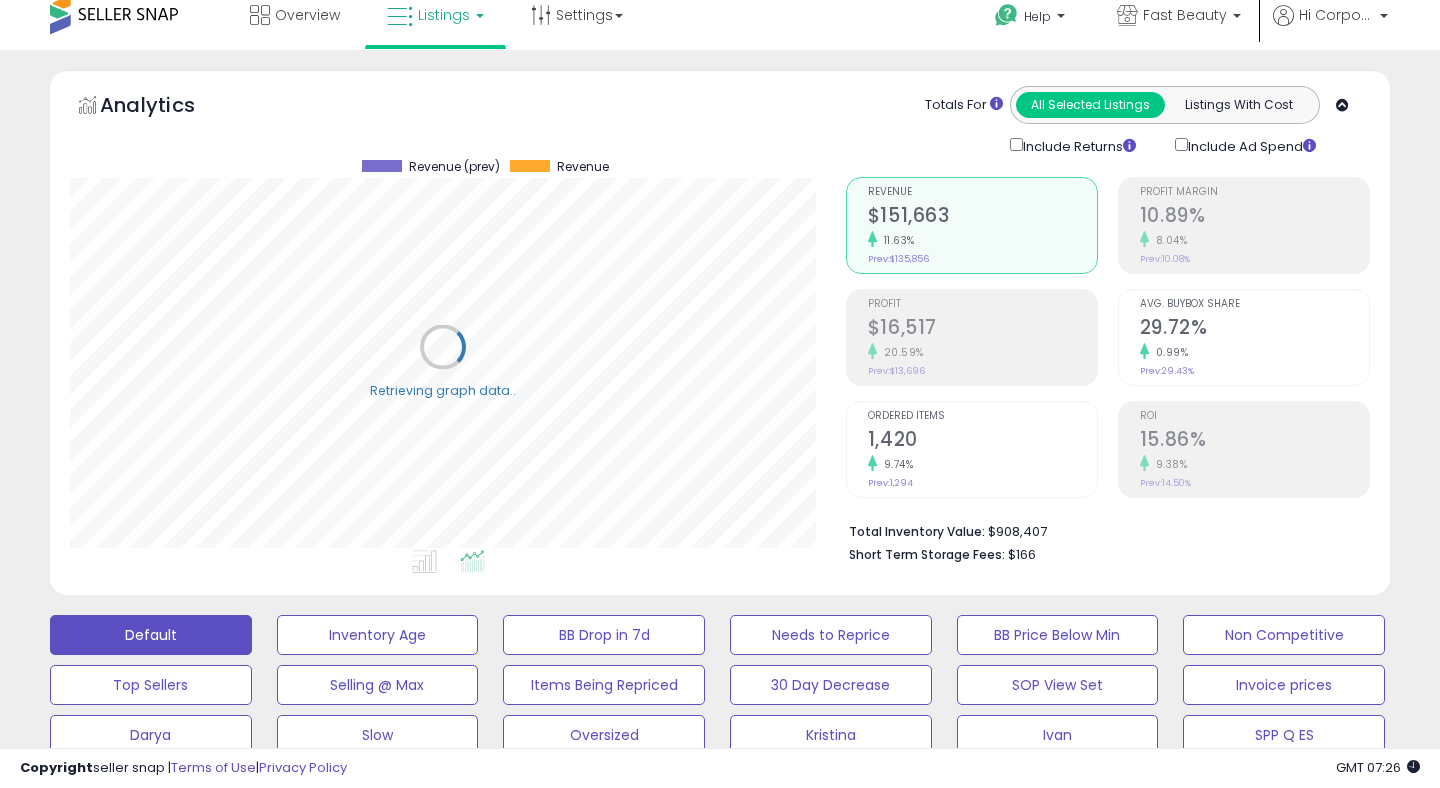 scroll, scrollTop: 999590, scrollLeft: 999224, axis: both 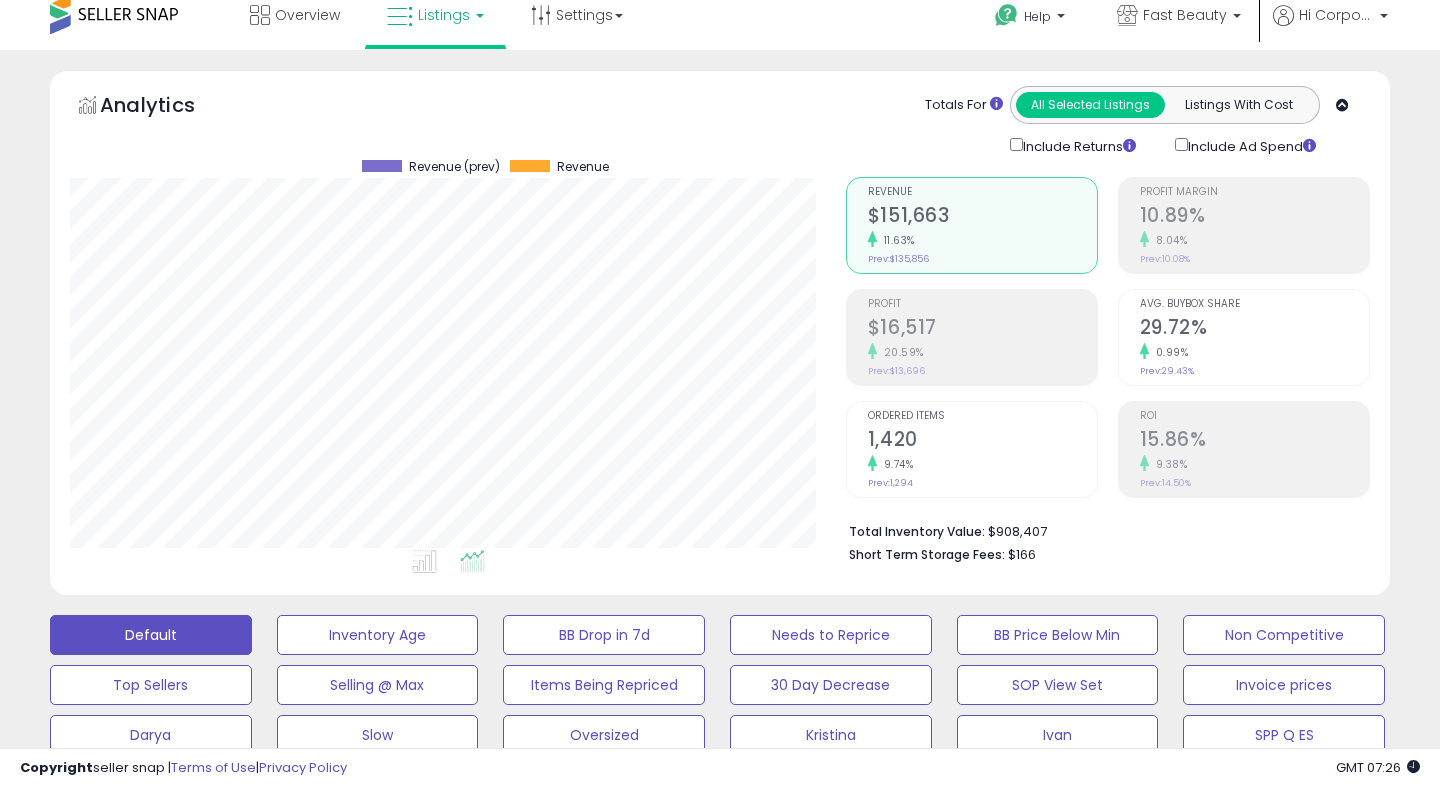 click on "15.86%" at bounding box center [1254, 441] 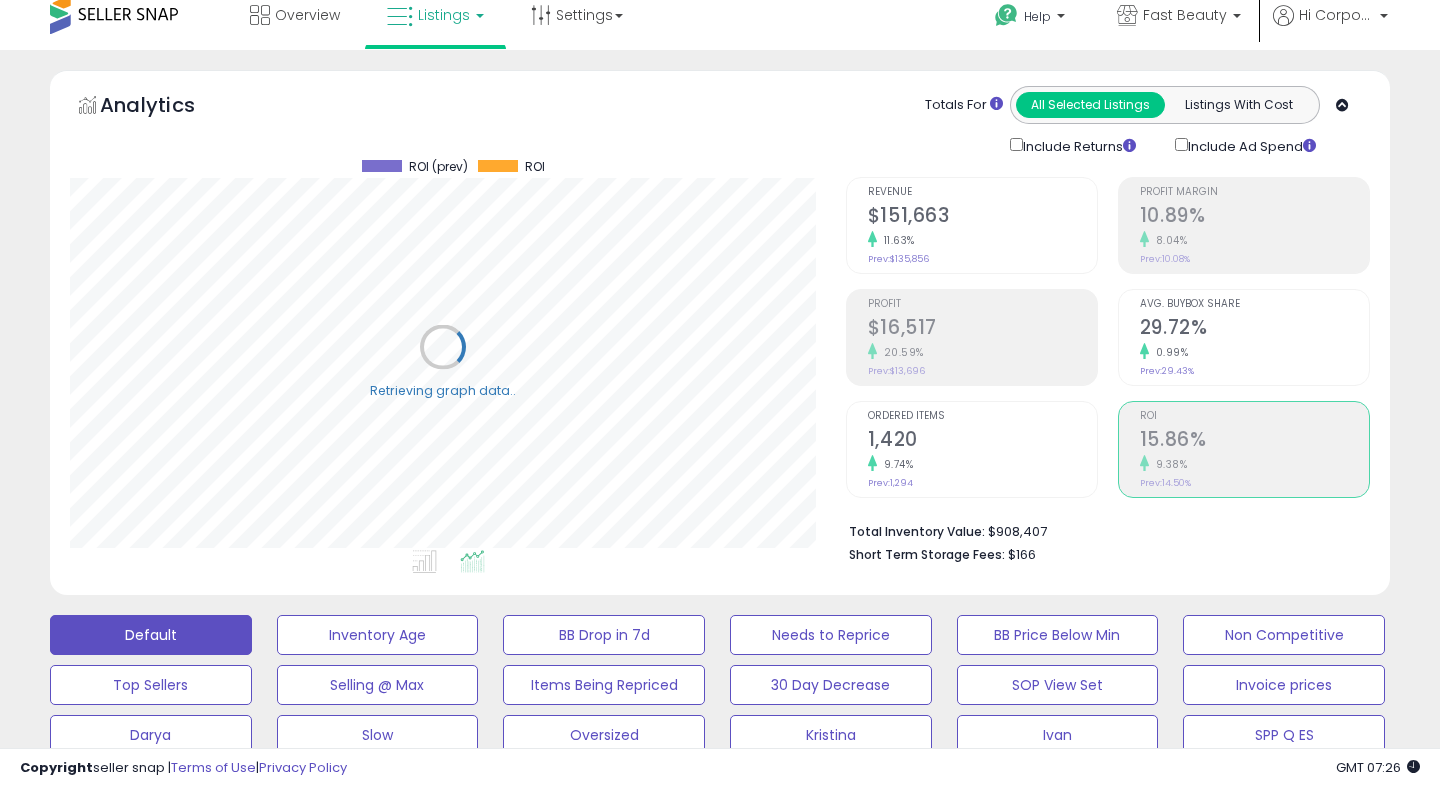 scroll, scrollTop: 999590, scrollLeft: 999224, axis: both 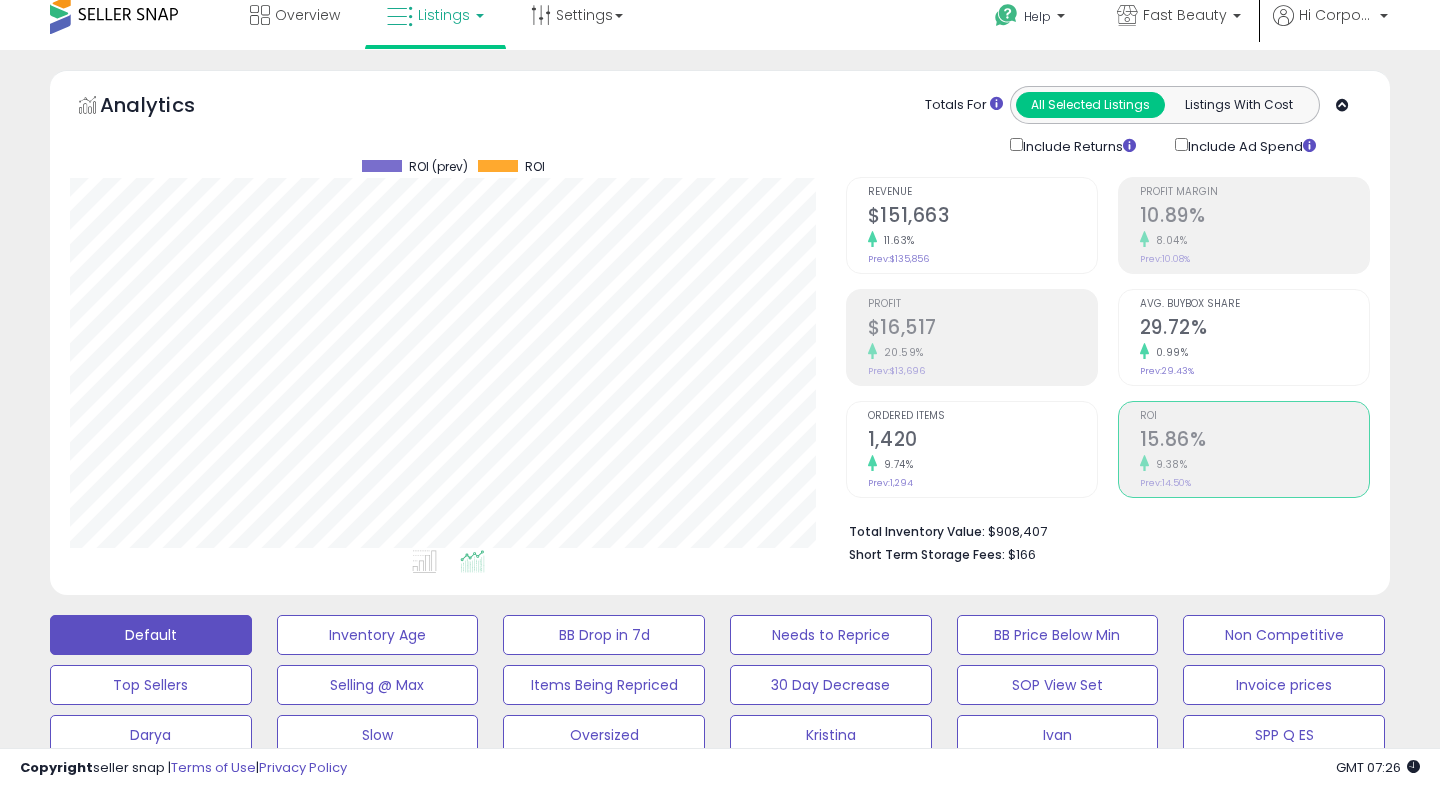 click on "20.59%" at bounding box center [982, 352] 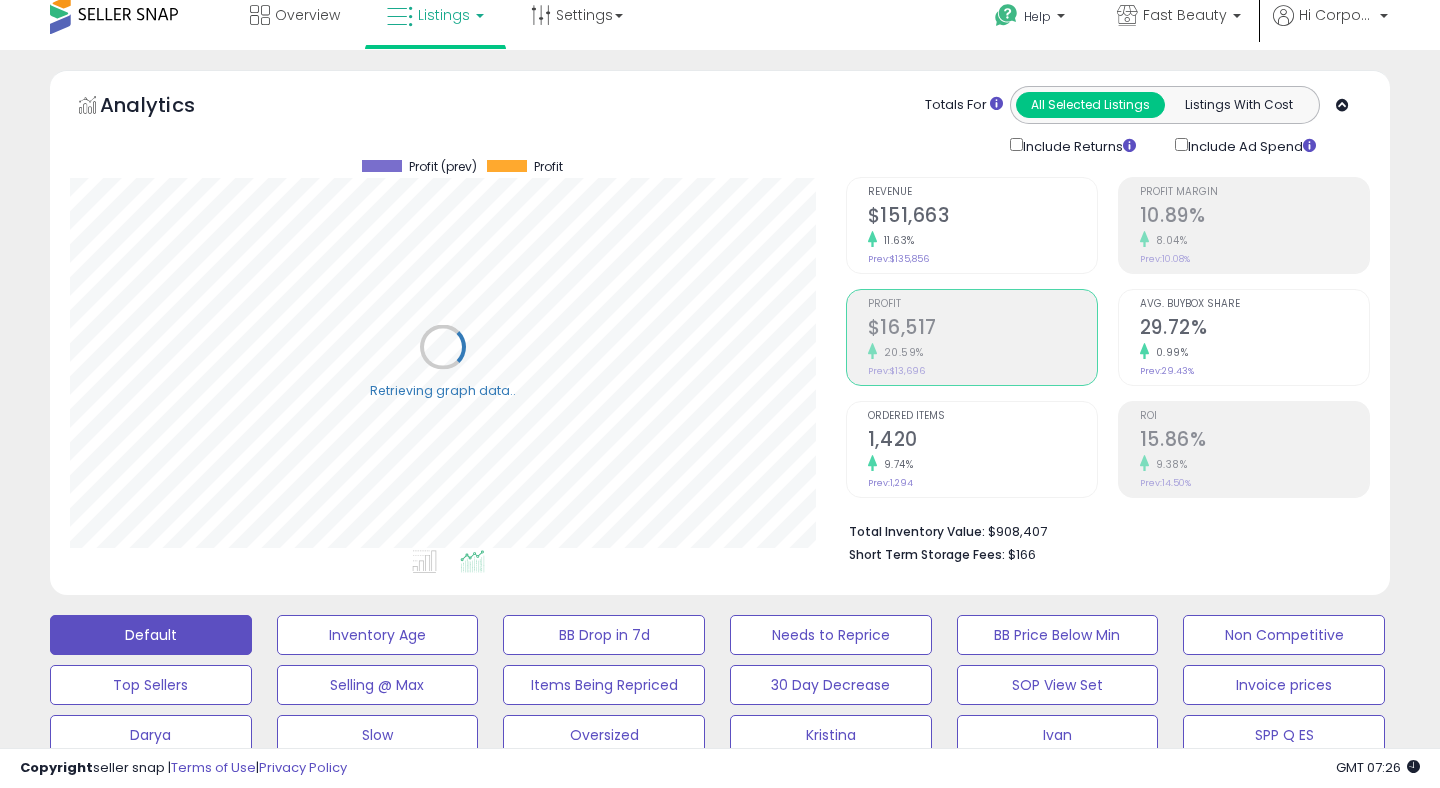scroll, scrollTop: 999590, scrollLeft: 999224, axis: both 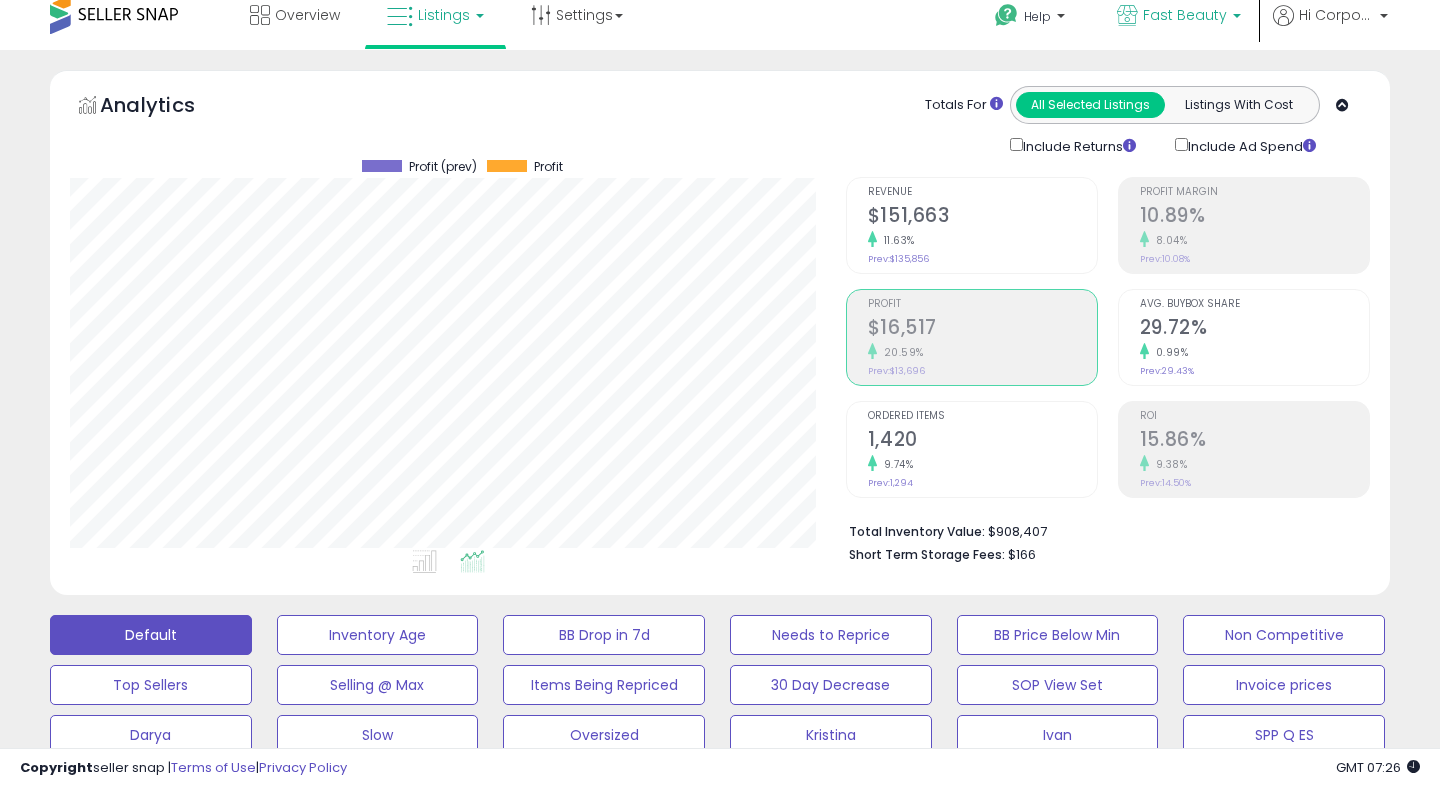 click on "Fast Beauty" at bounding box center [1185, 15] 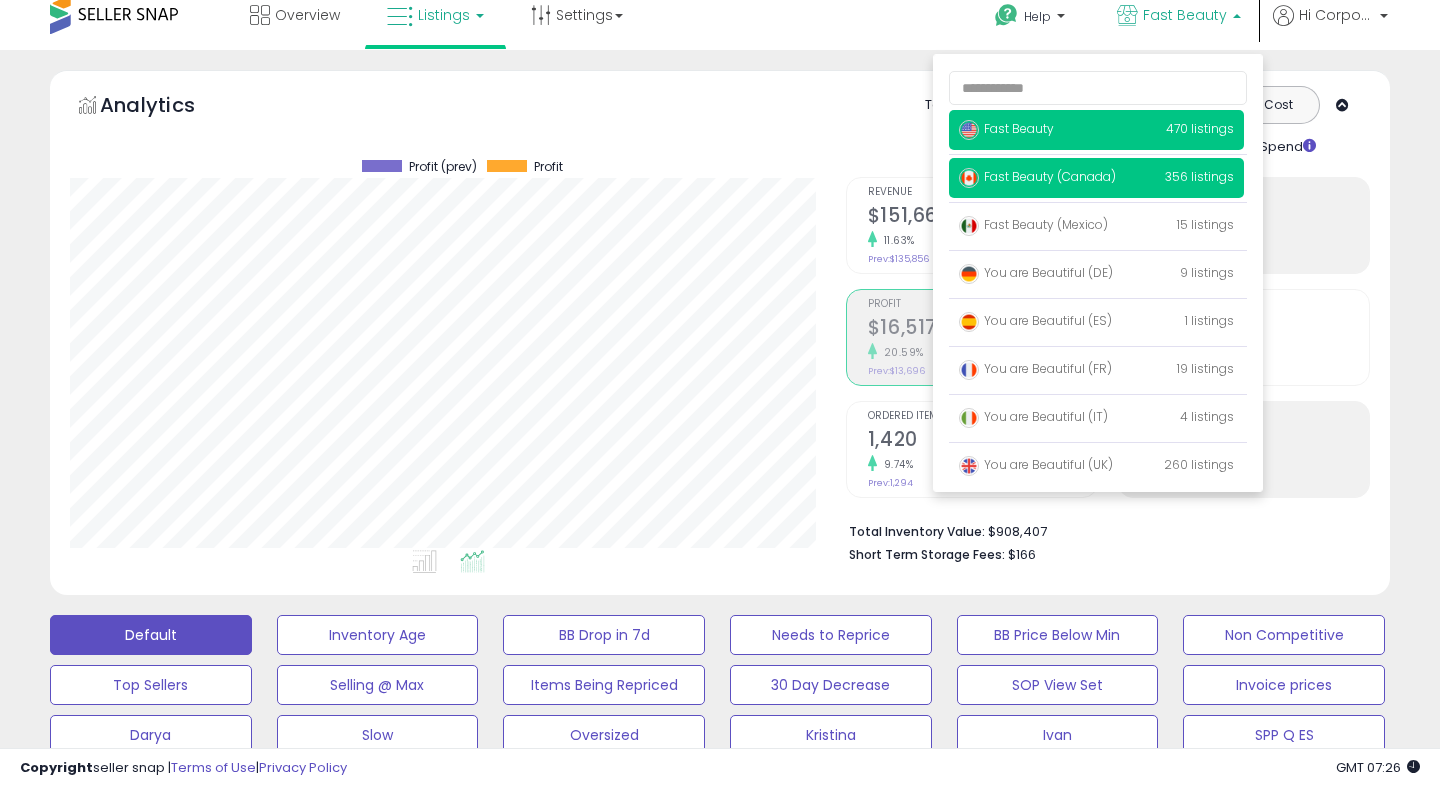 click on "Fast Beauty (Canada)
356
listings" at bounding box center (1096, 178) 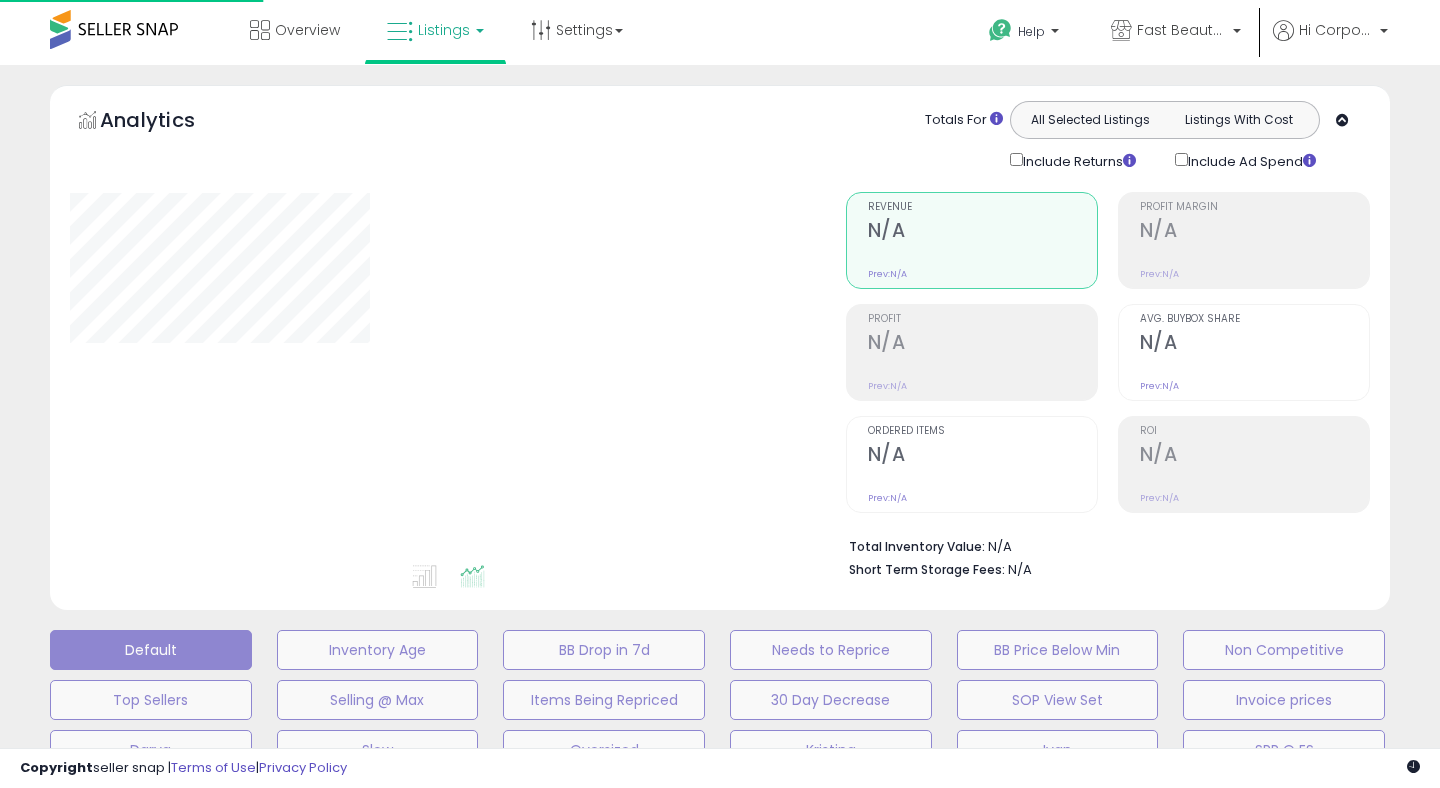 scroll, scrollTop: 0, scrollLeft: 0, axis: both 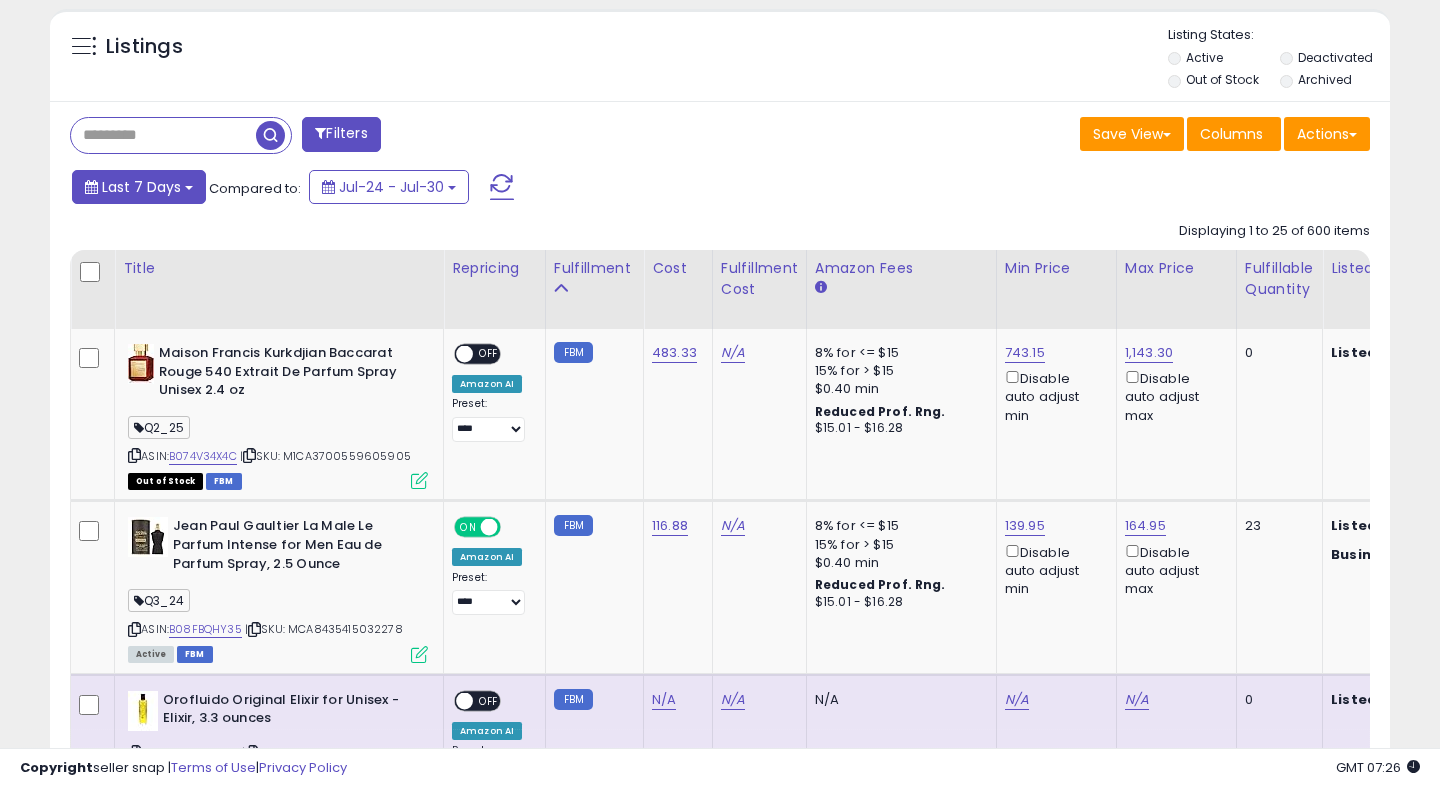 click on "Last 7 Days" at bounding box center [139, 187] 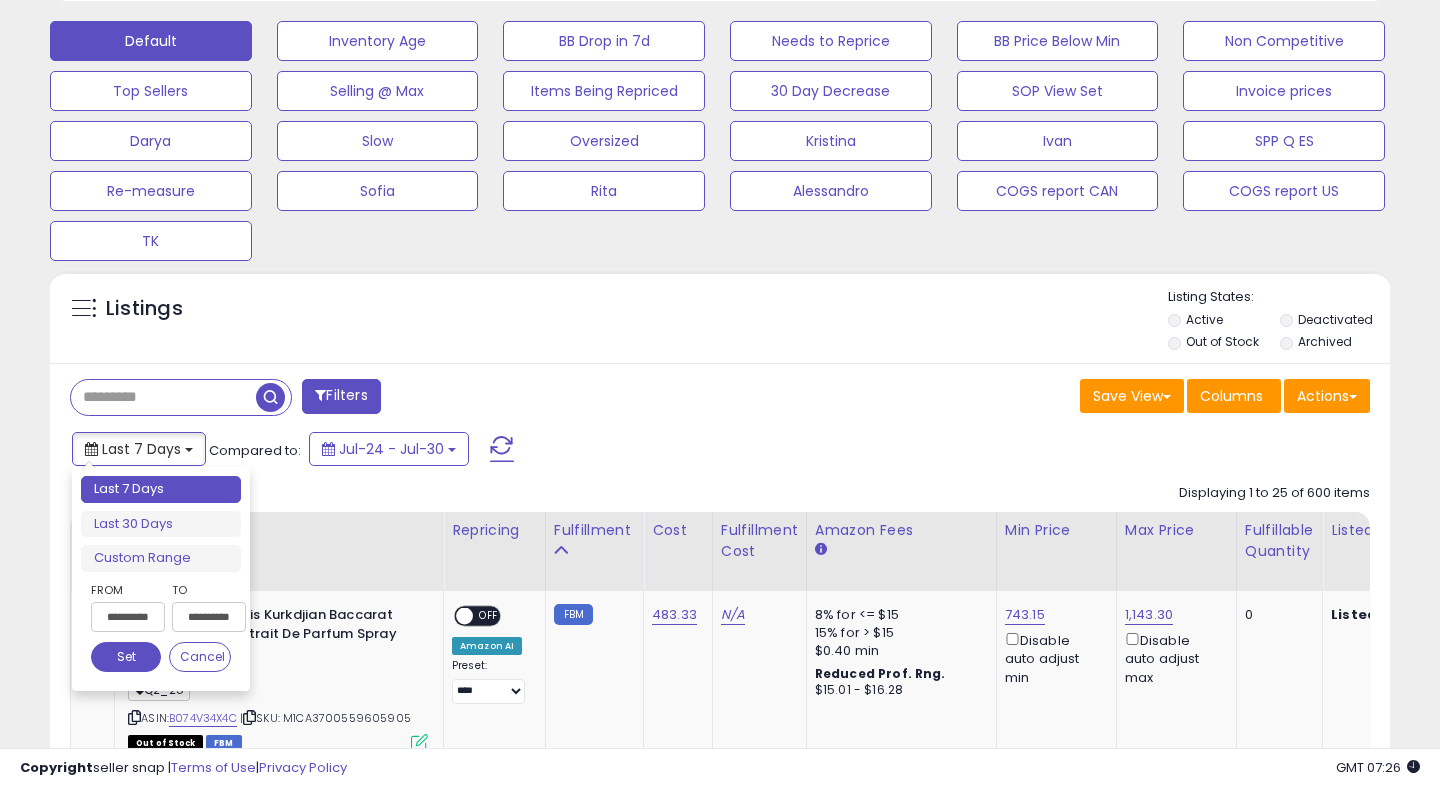 scroll, scrollTop: 507, scrollLeft: 0, axis: vertical 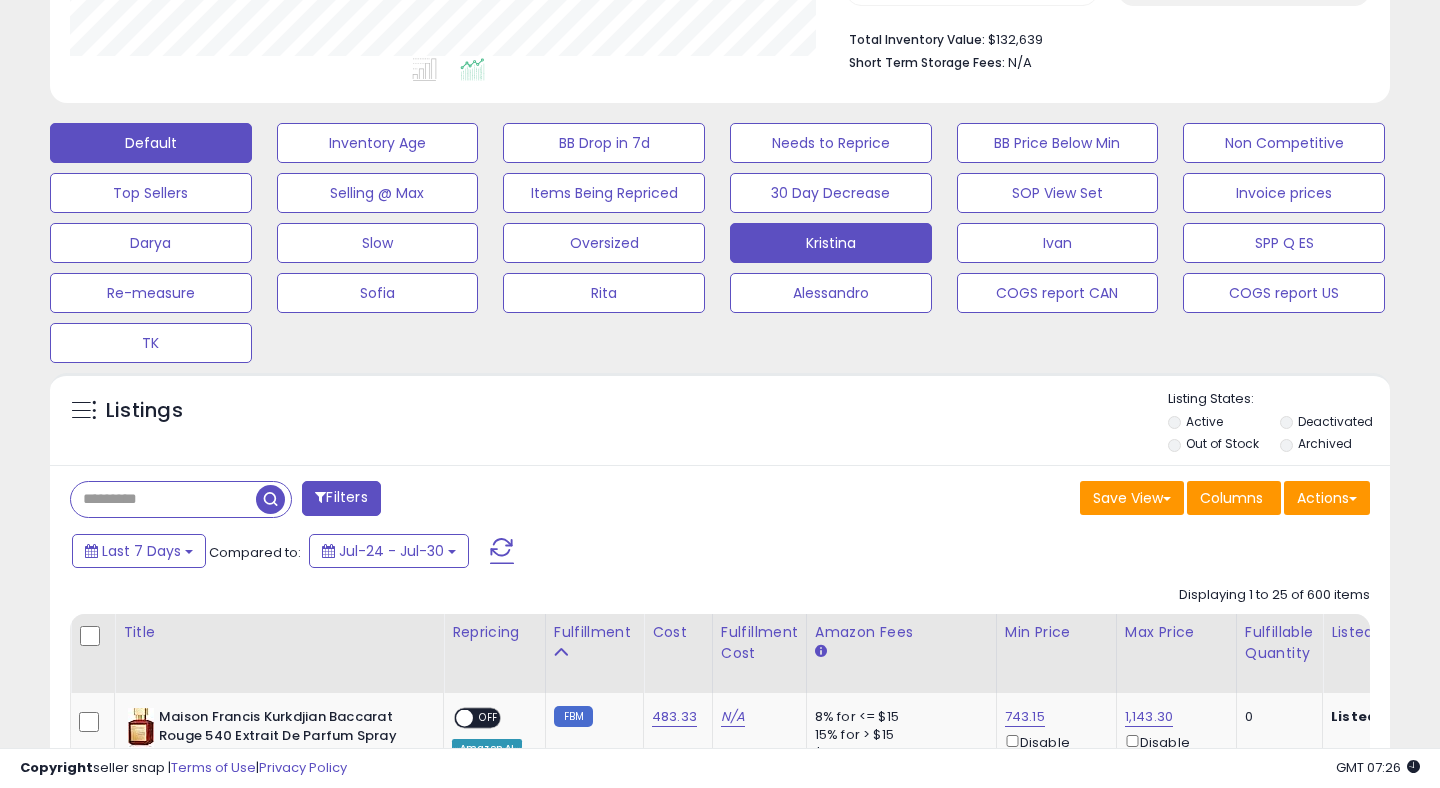 click on "Kristina" at bounding box center [378, 143] 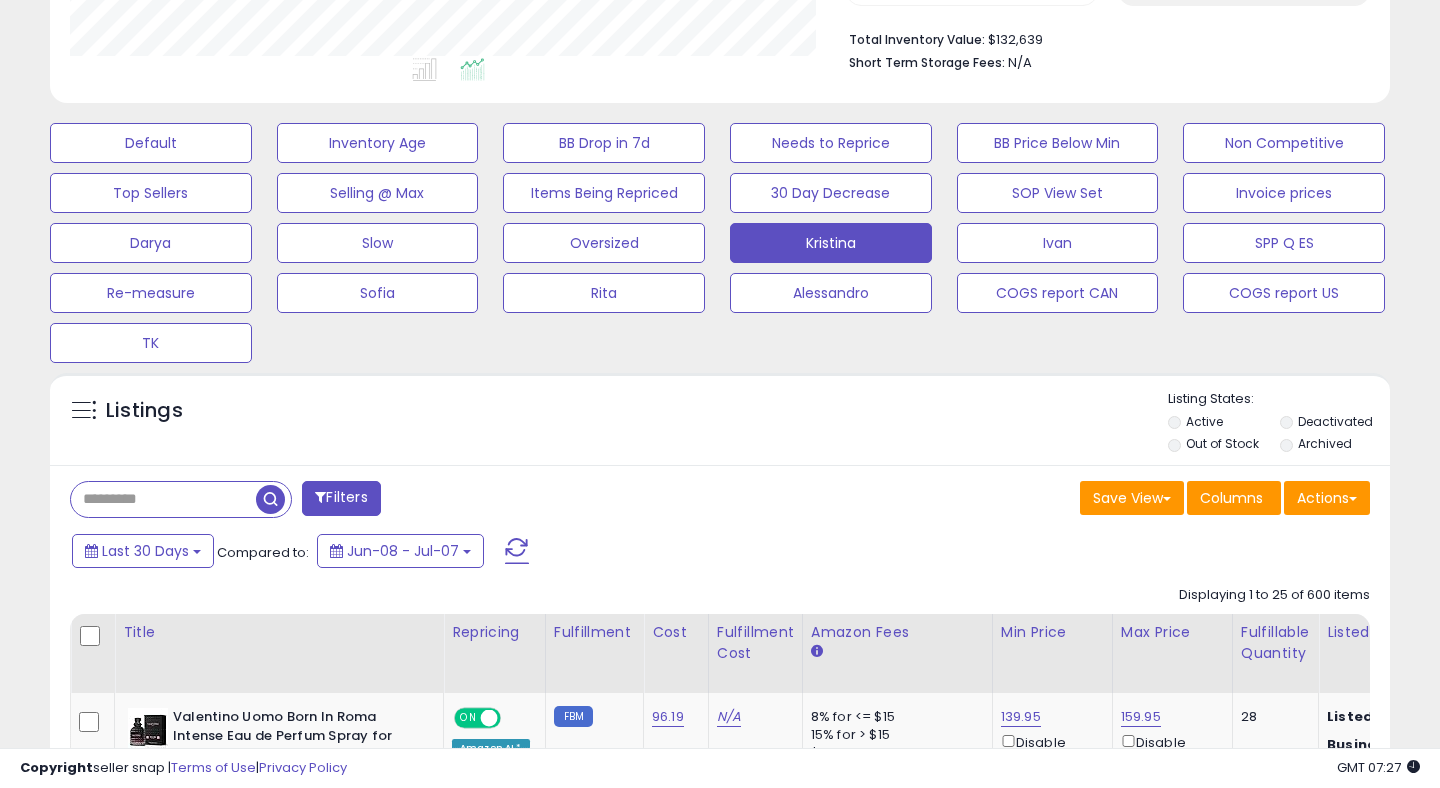 scroll, scrollTop: 999590, scrollLeft: 999224, axis: both 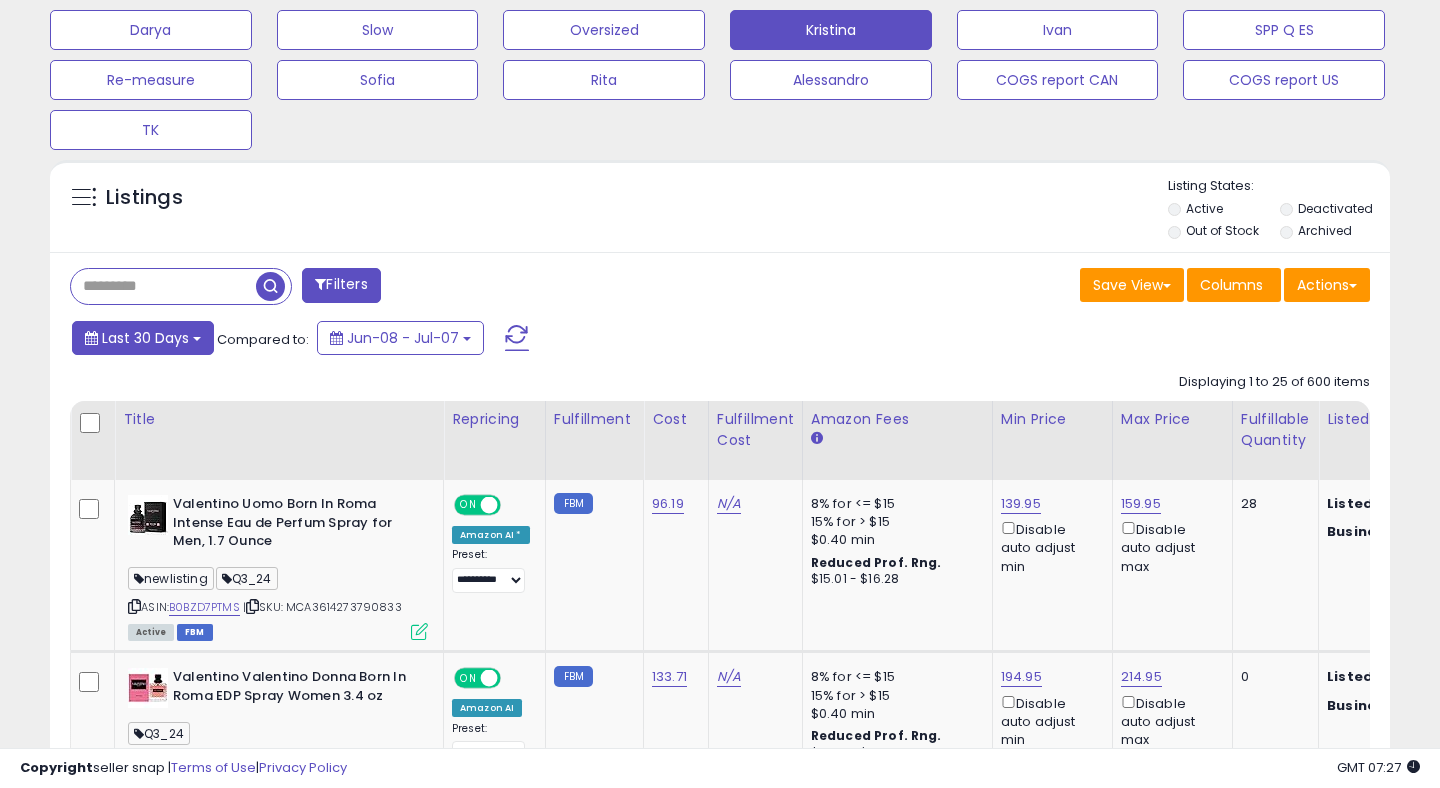 click on "Last 30 Days" at bounding box center [145, 338] 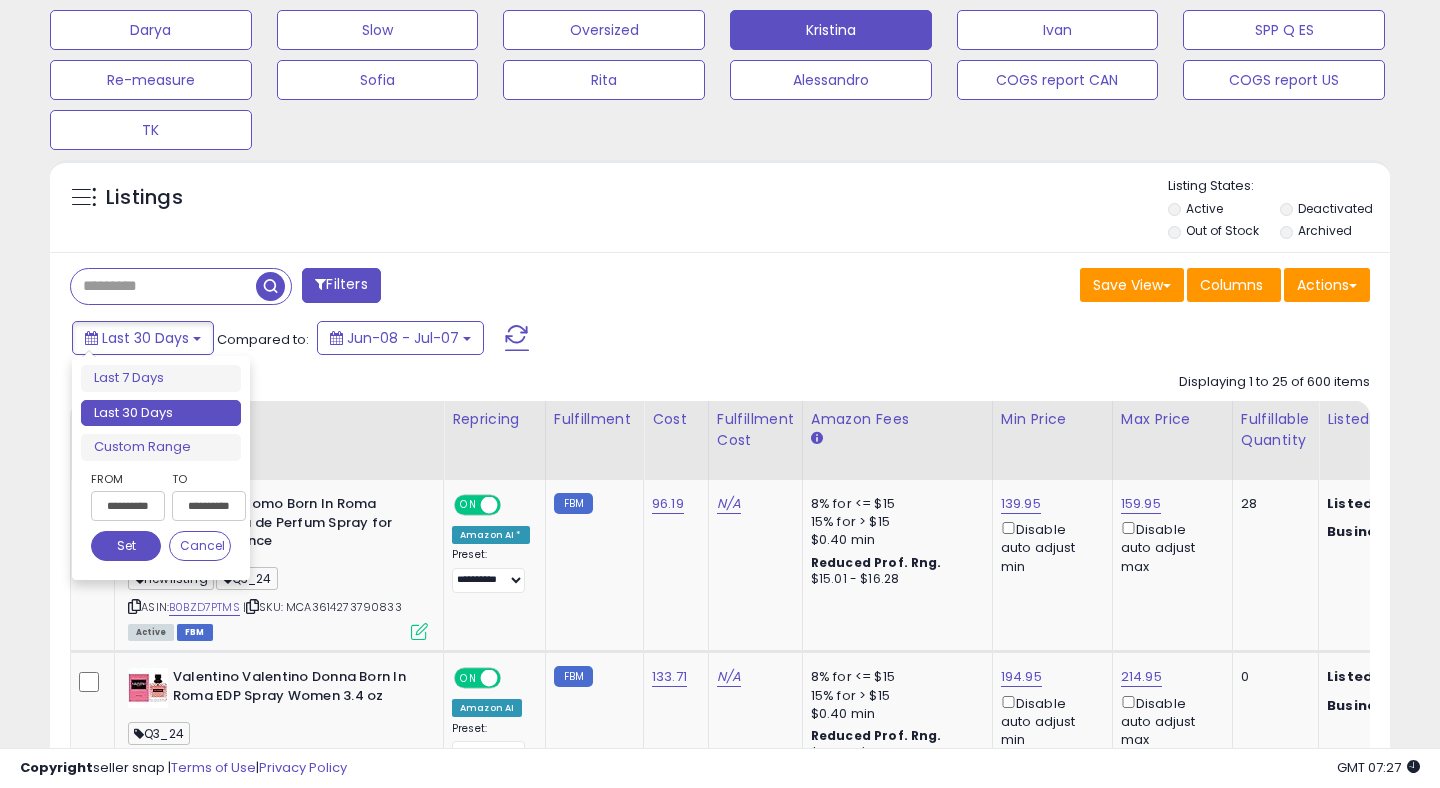 click on "**********" at bounding box center (128, 506) 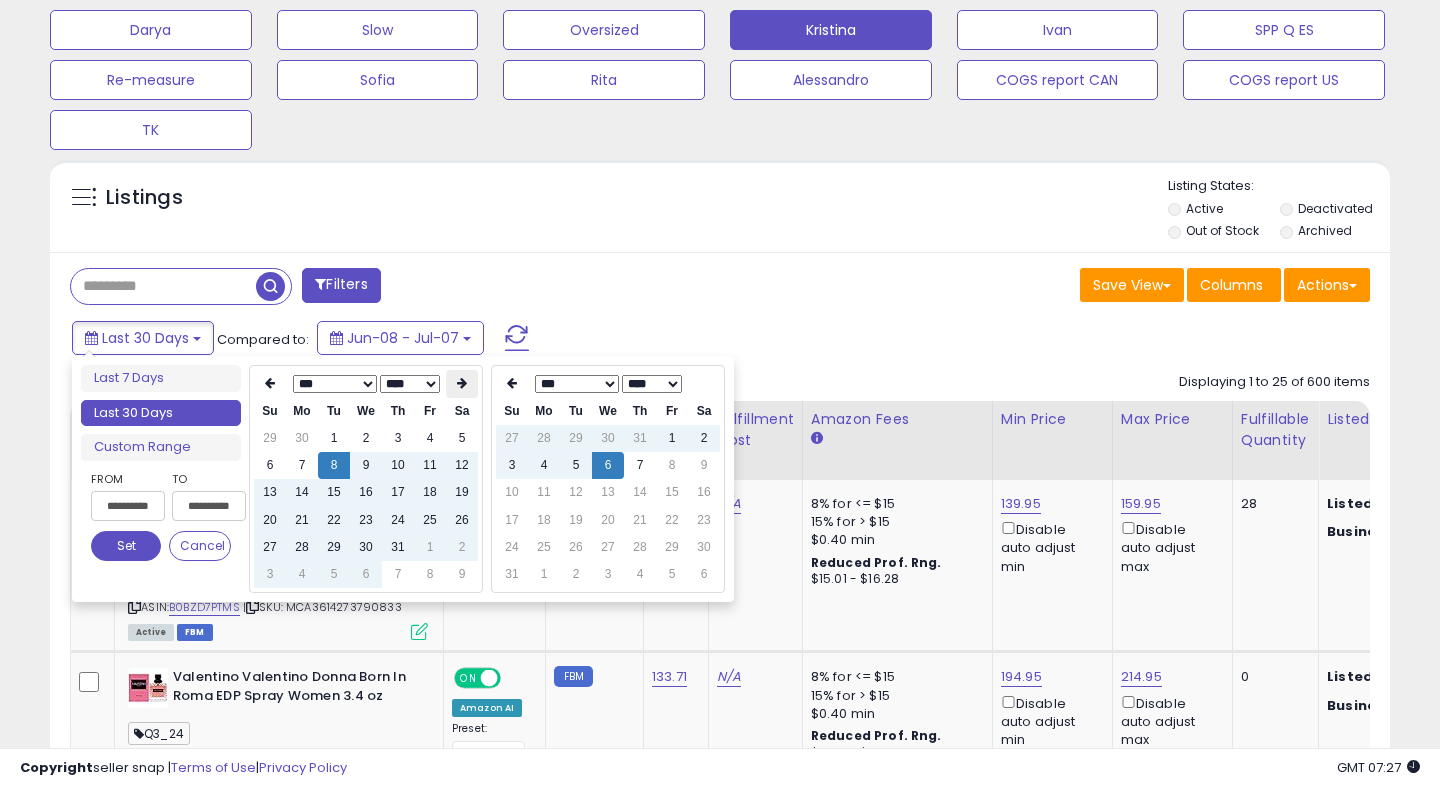 click at bounding box center [462, 383] 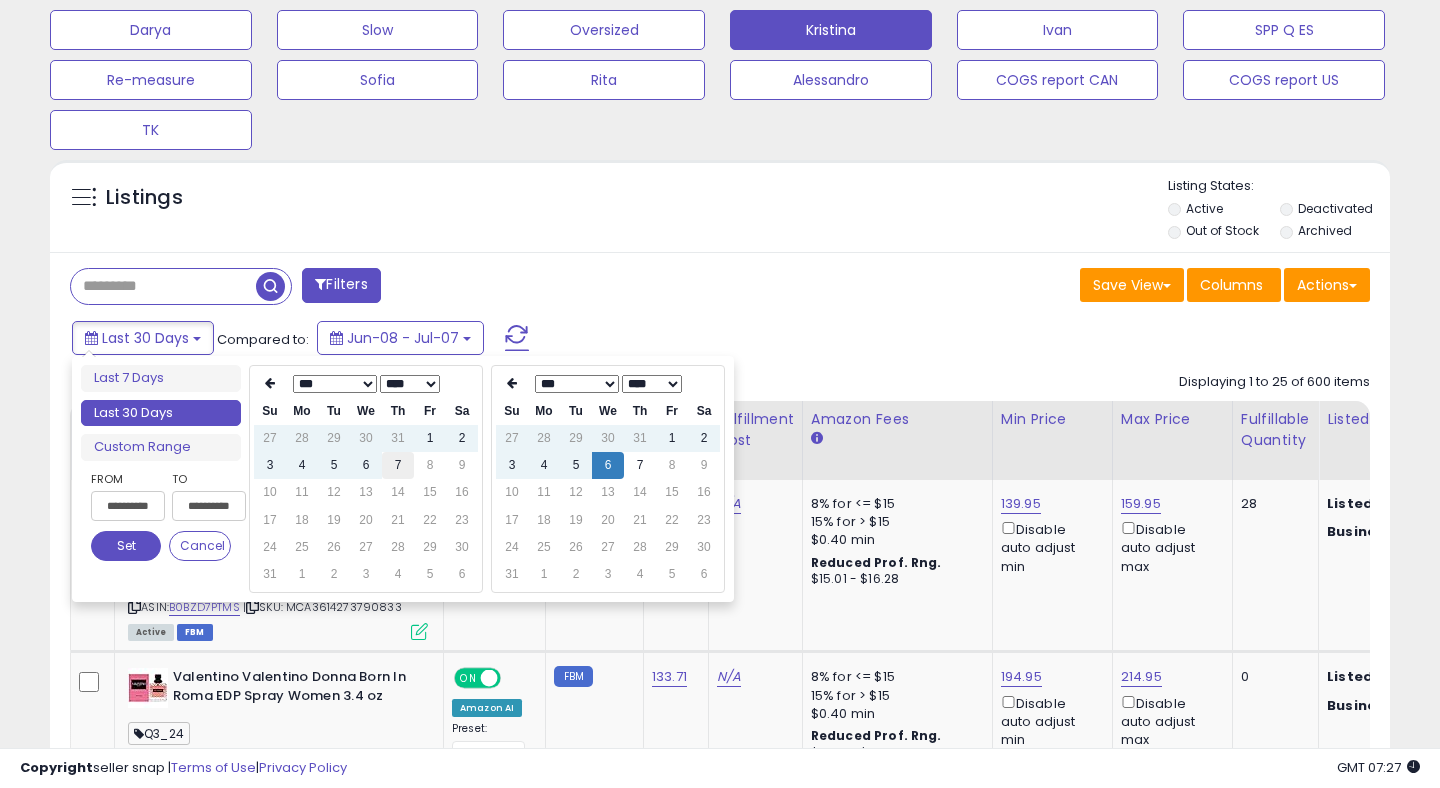 type on "**********" 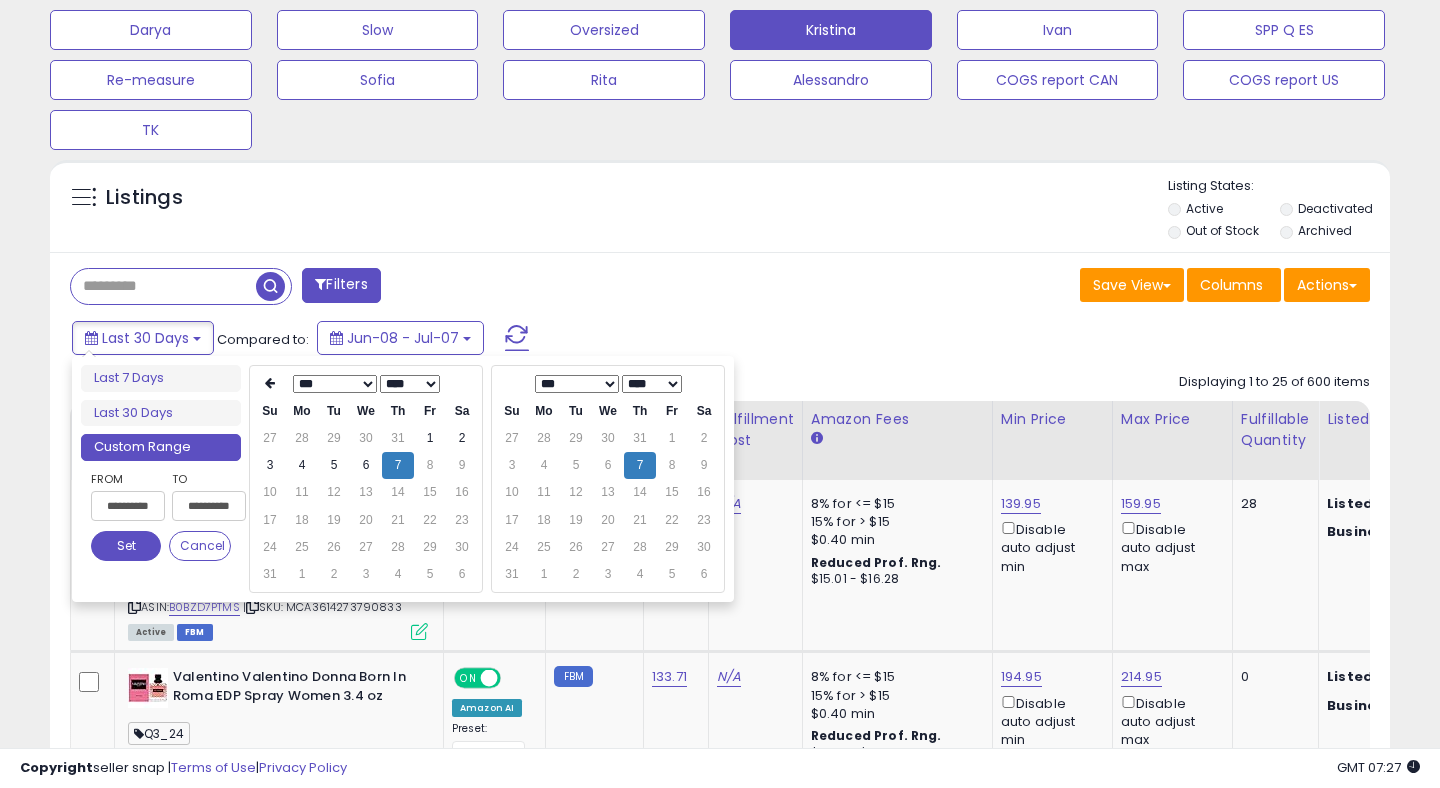 type on "**********" 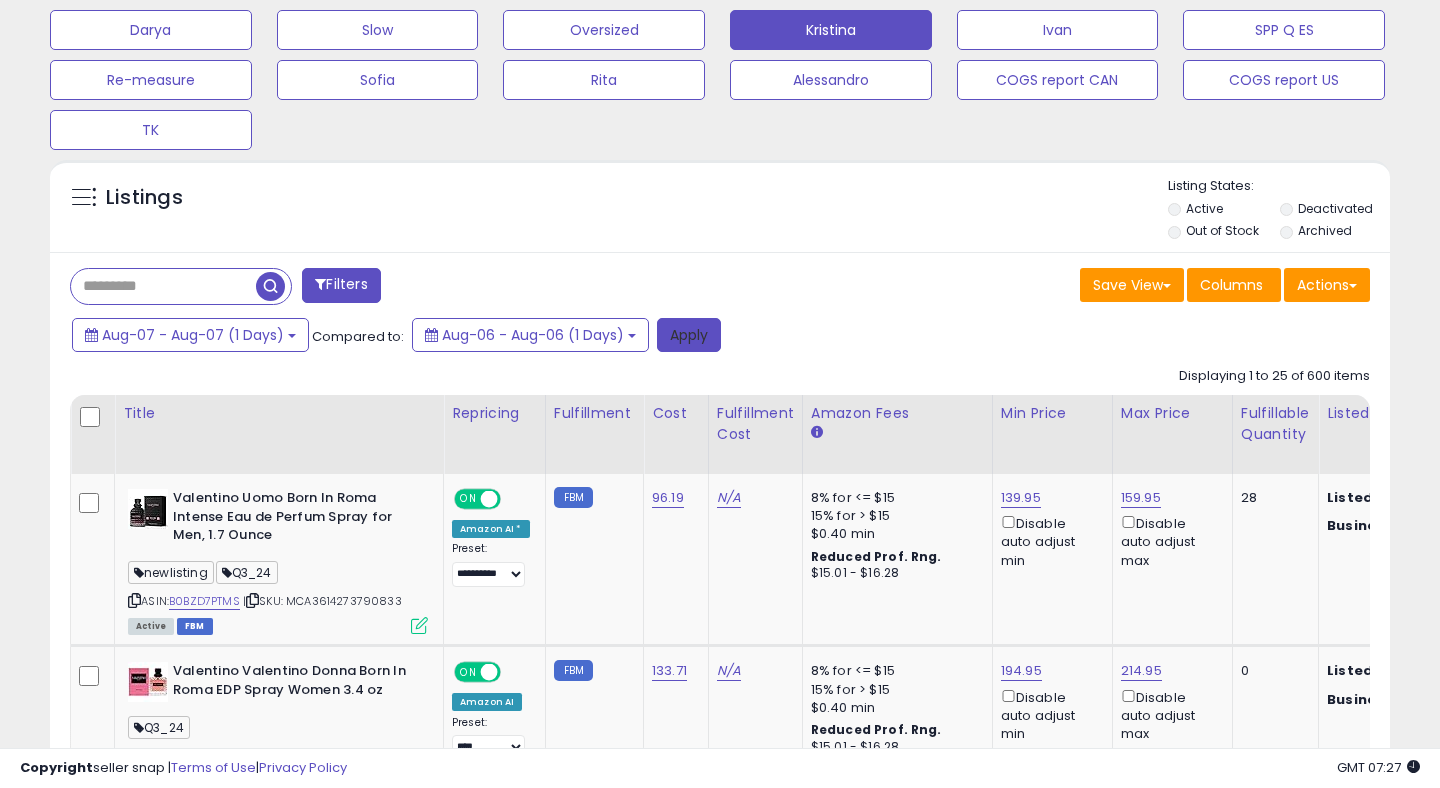 click on "Apply" at bounding box center [689, 335] 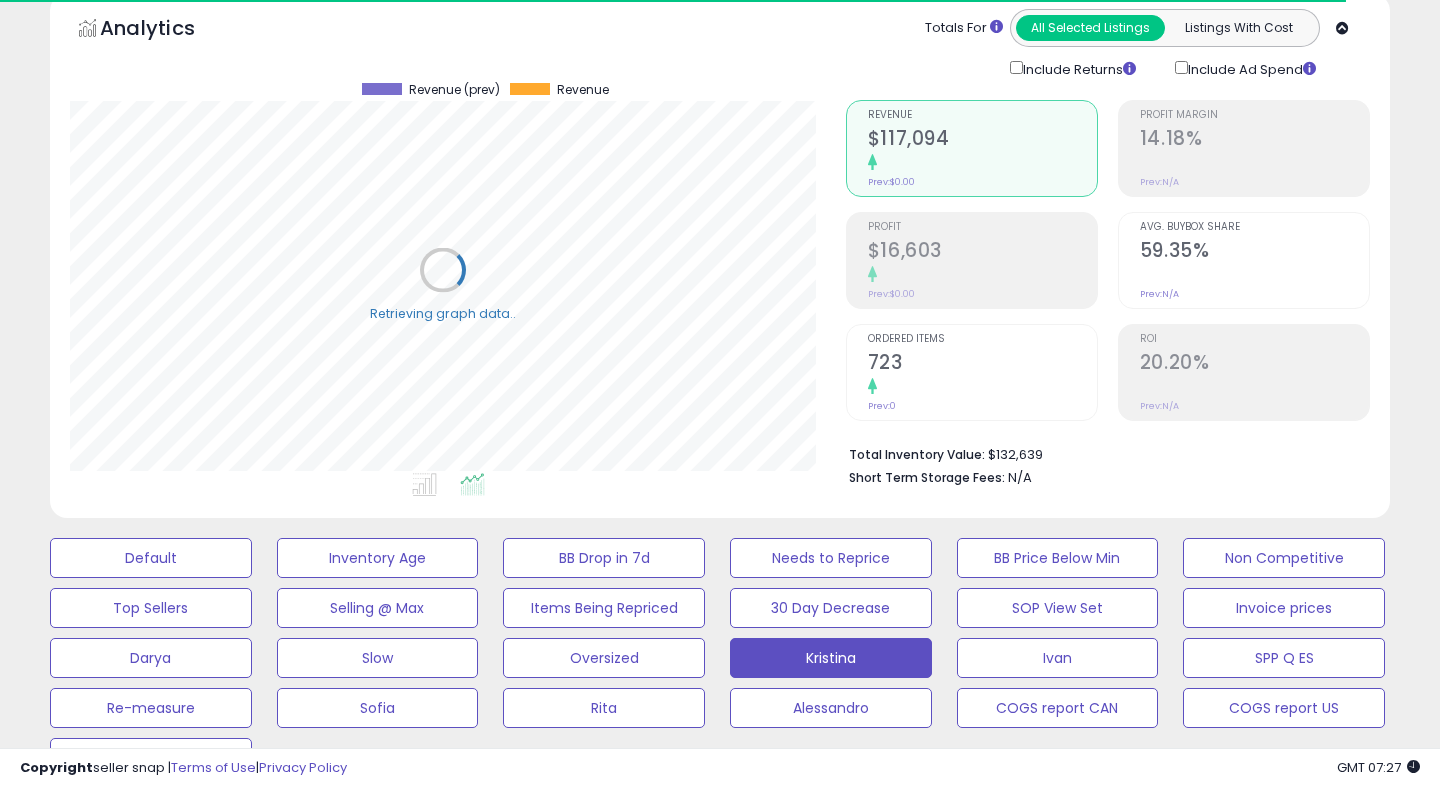 scroll, scrollTop: 0, scrollLeft: 0, axis: both 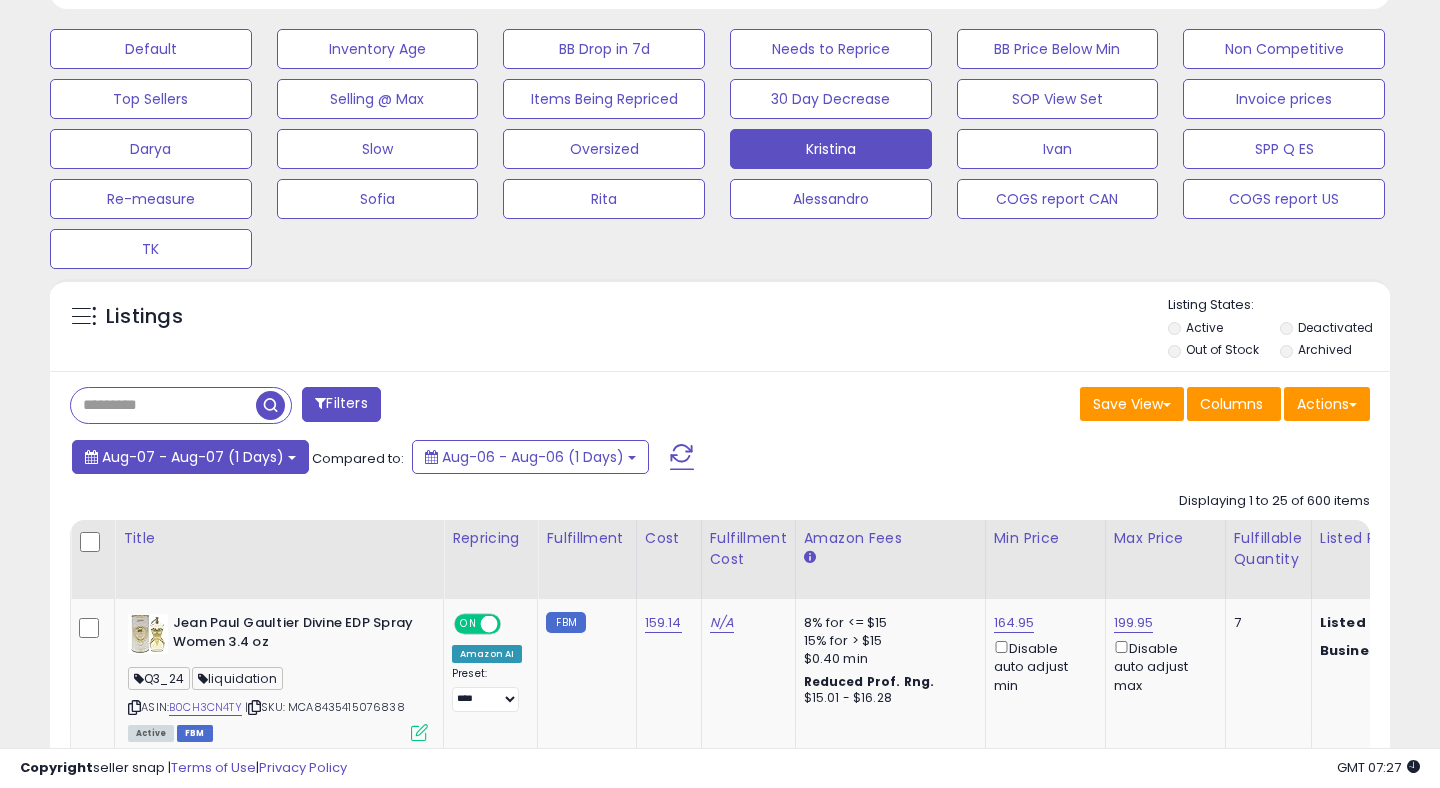 click on "Aug-07 - Aug-07 (1 Days)" at bounding box center (193, 457) 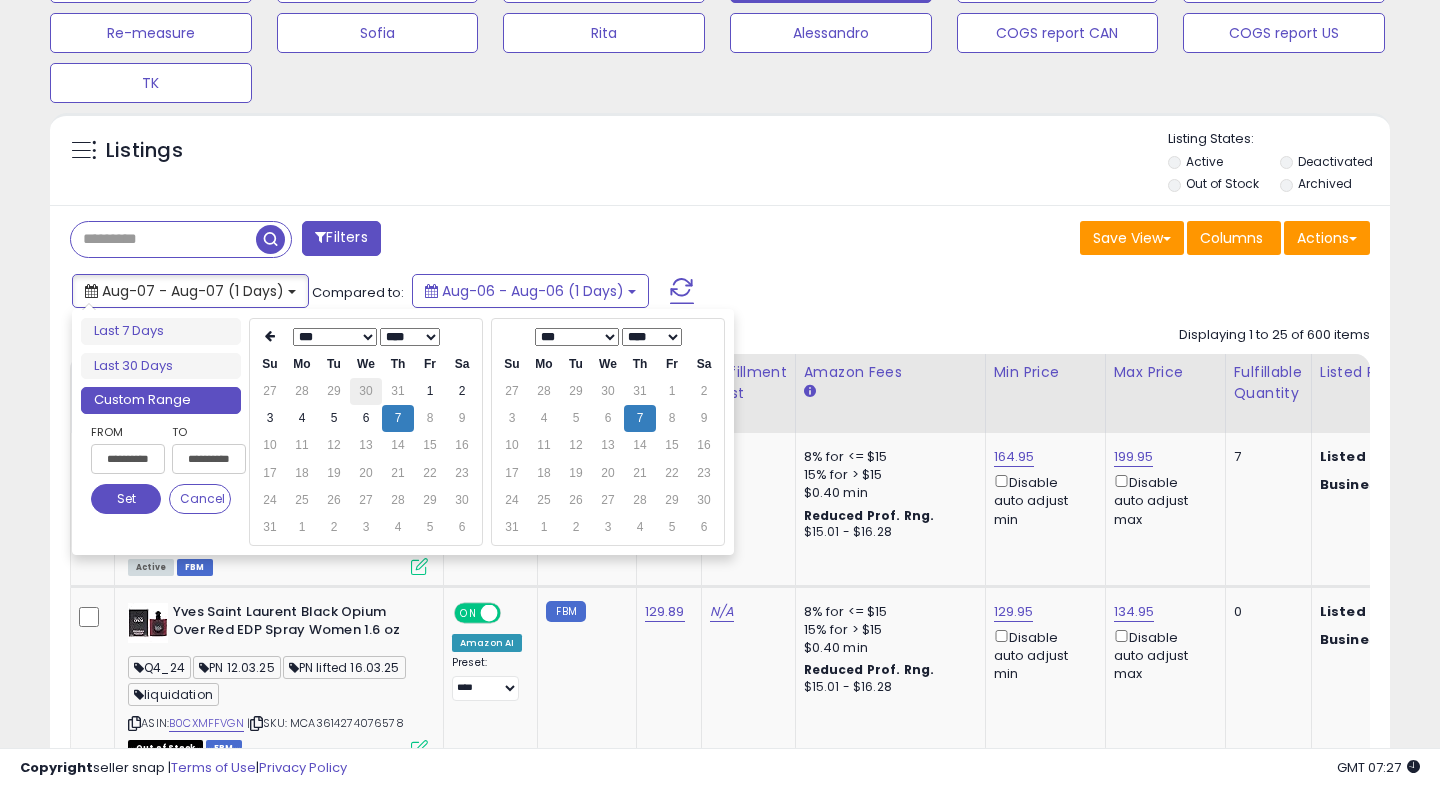 scroll, scrollTop: 804, scrollLeft: 0, axis: vertical 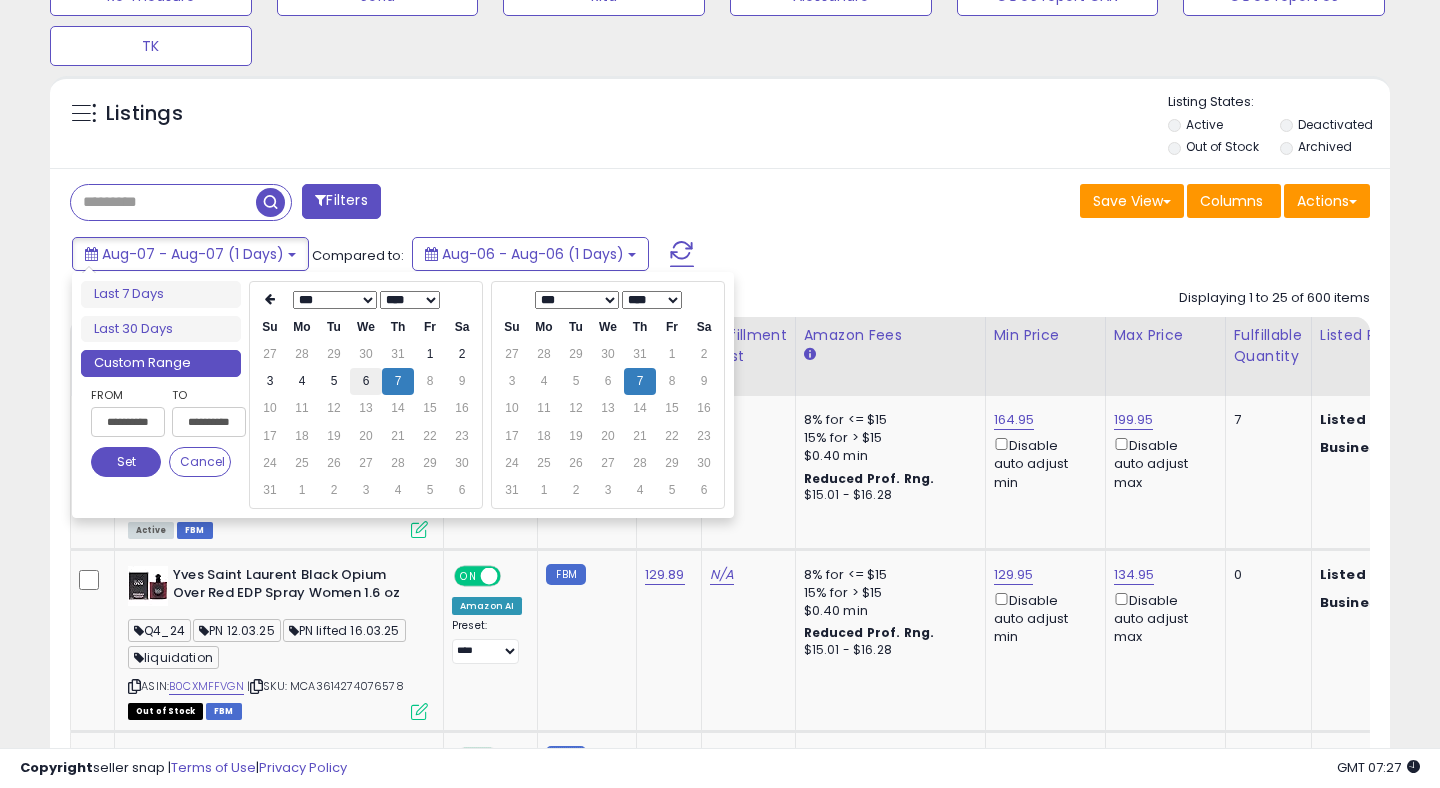 click on "6" at bounding box center (366, 381) 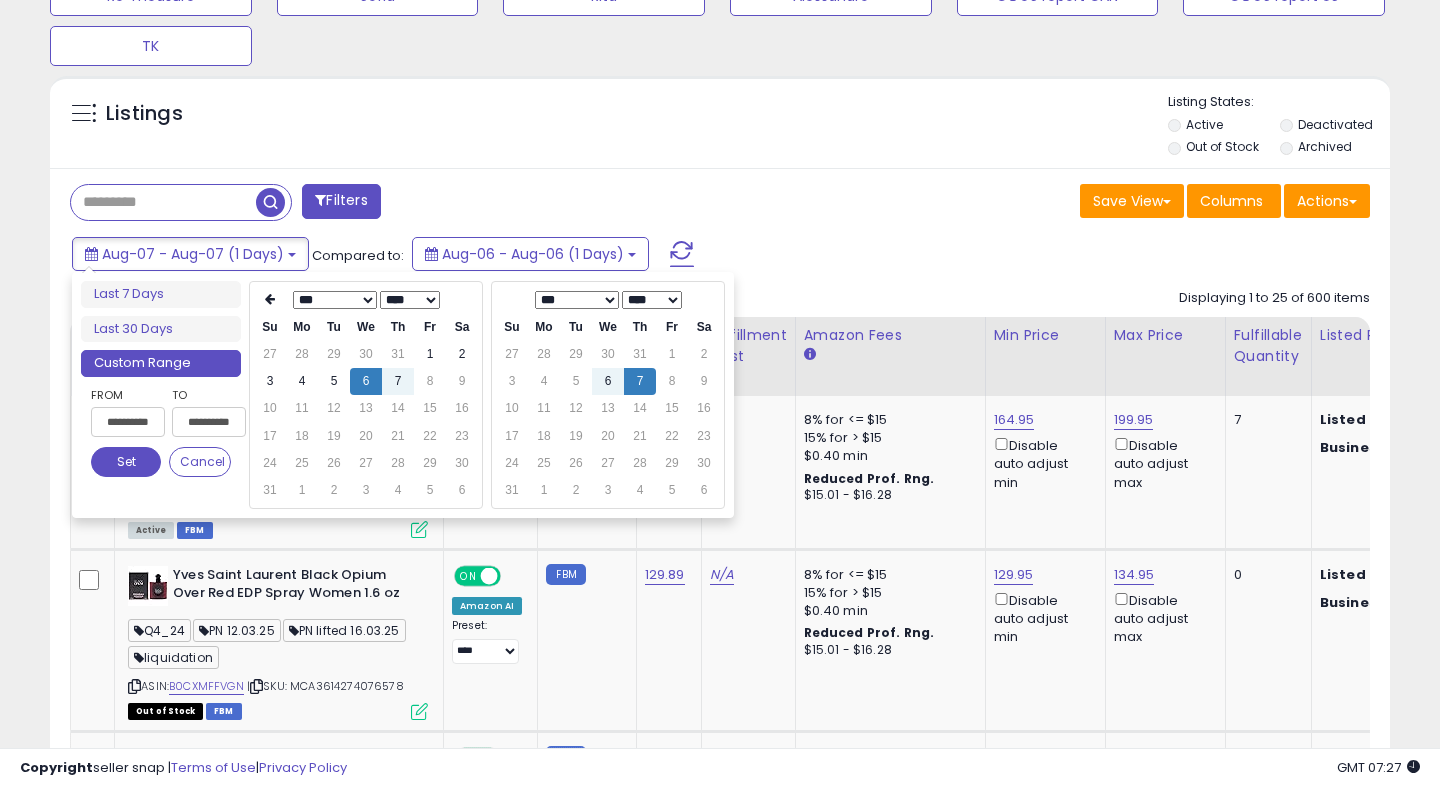 type on "**********" 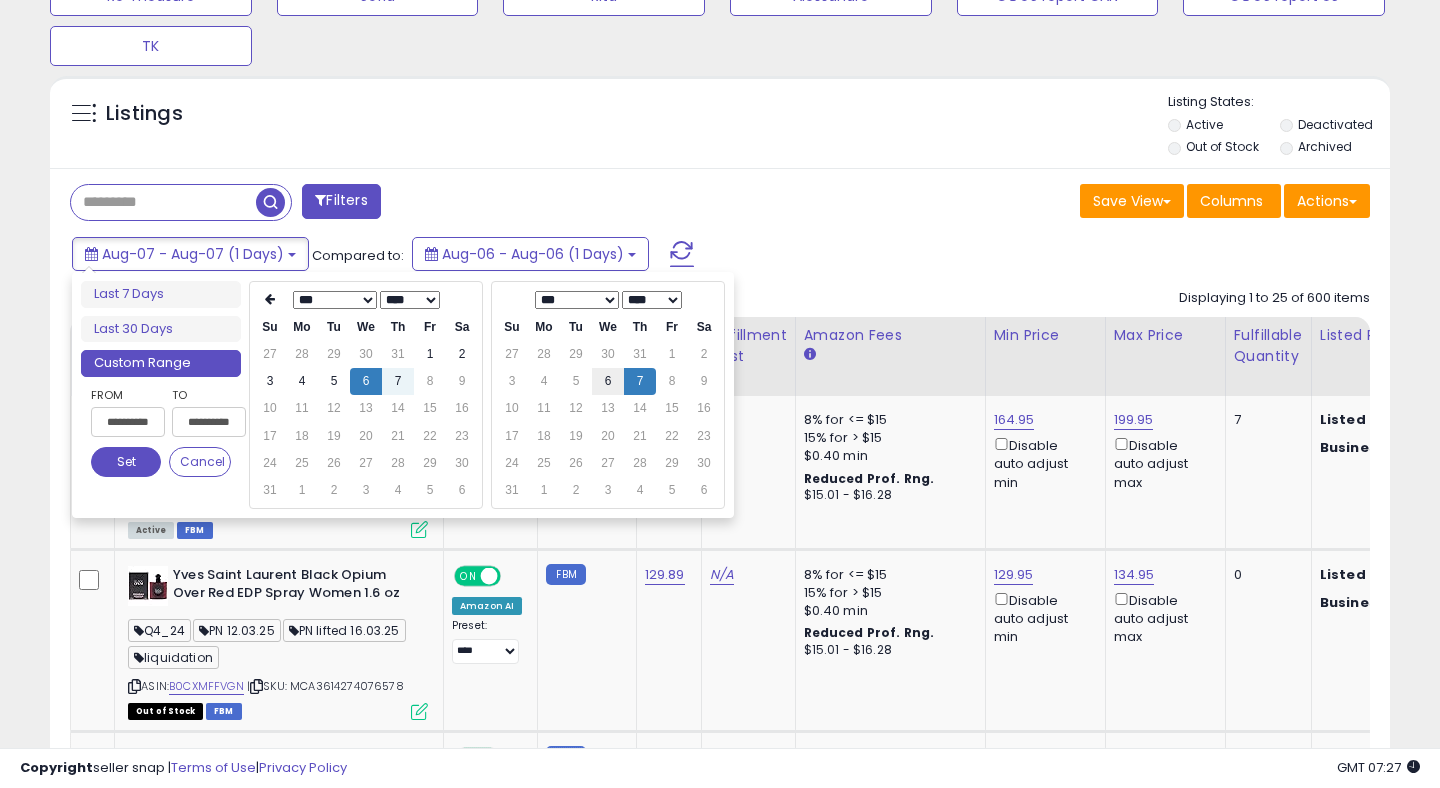 type on "**********" 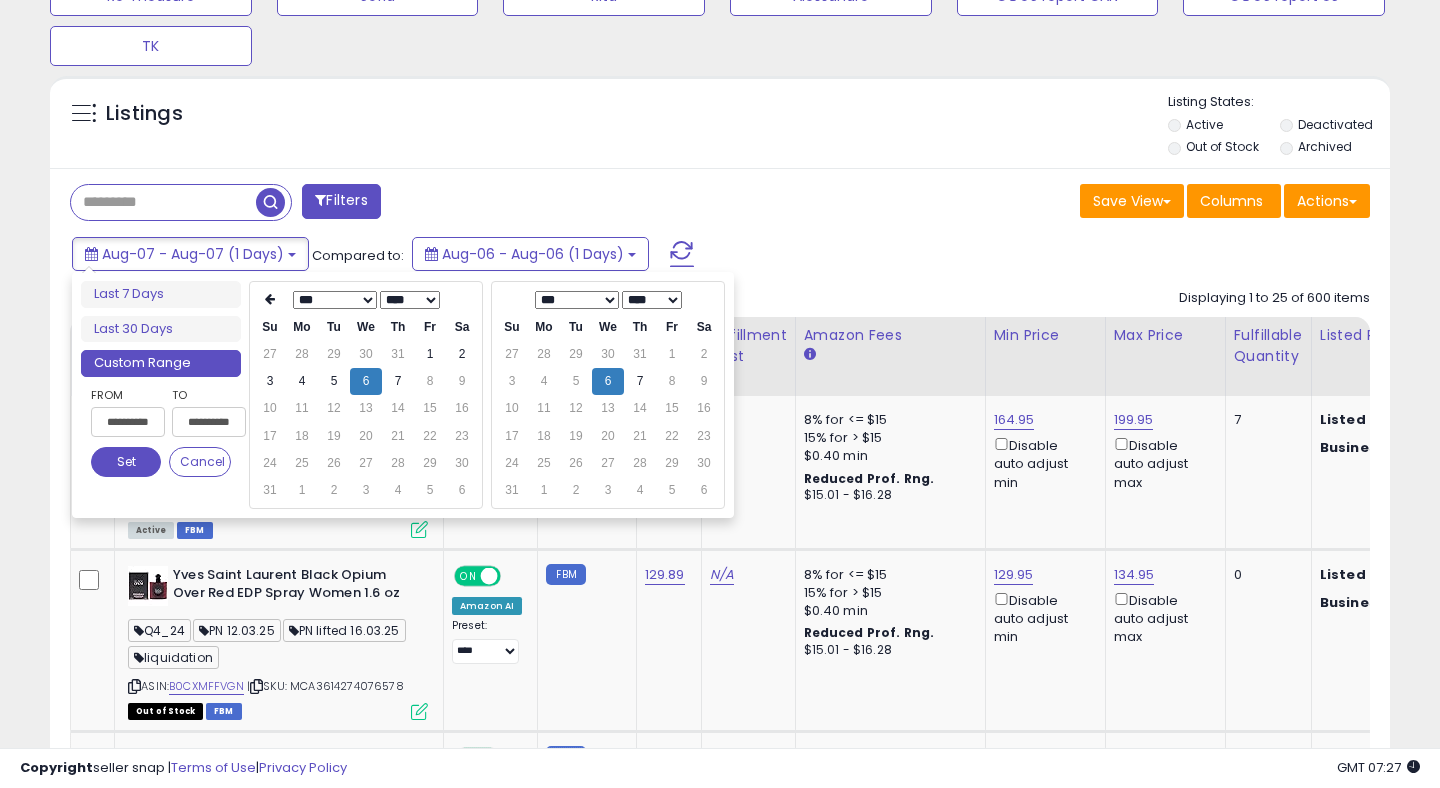 type on "**********" 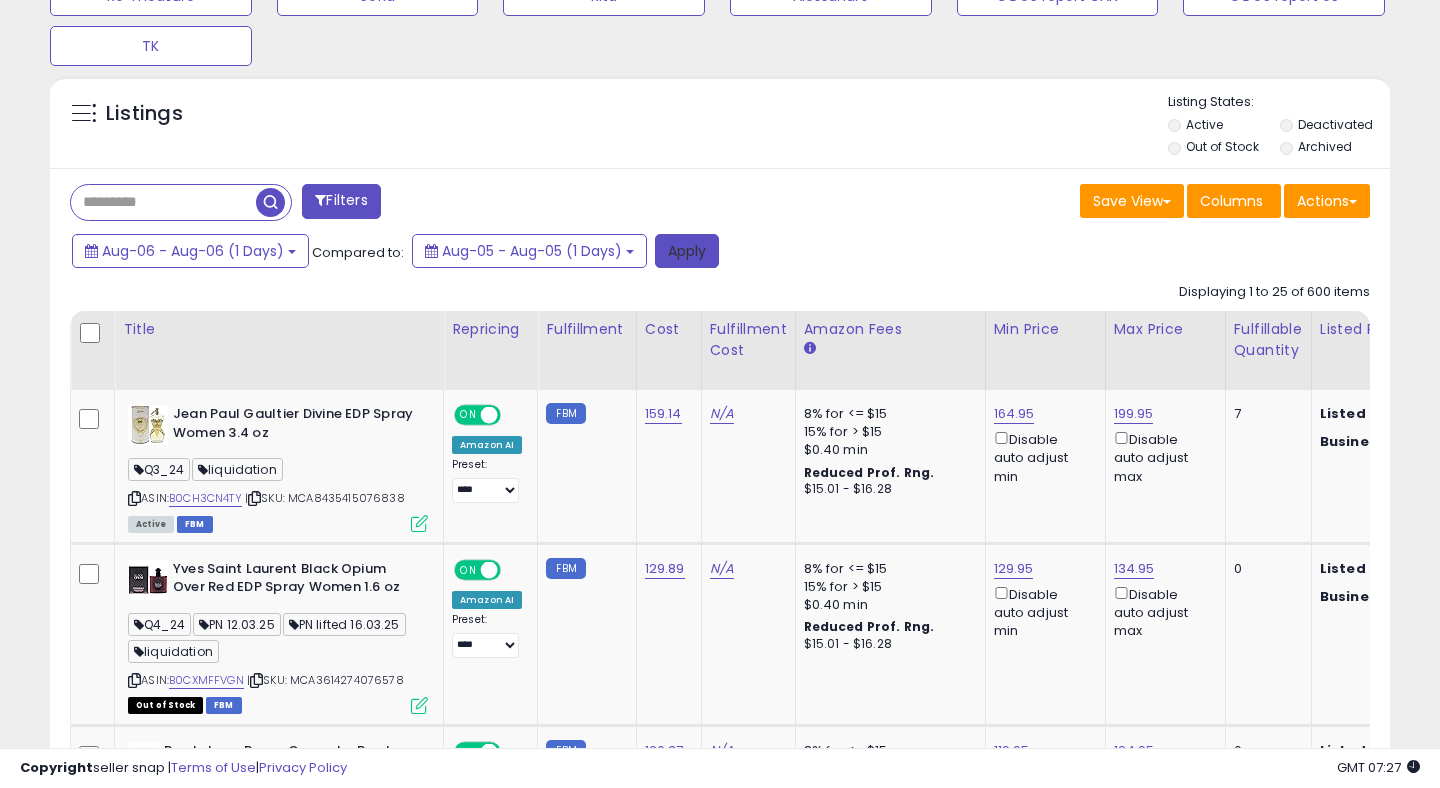 click on "Apply" at bounding box center [687, 251] 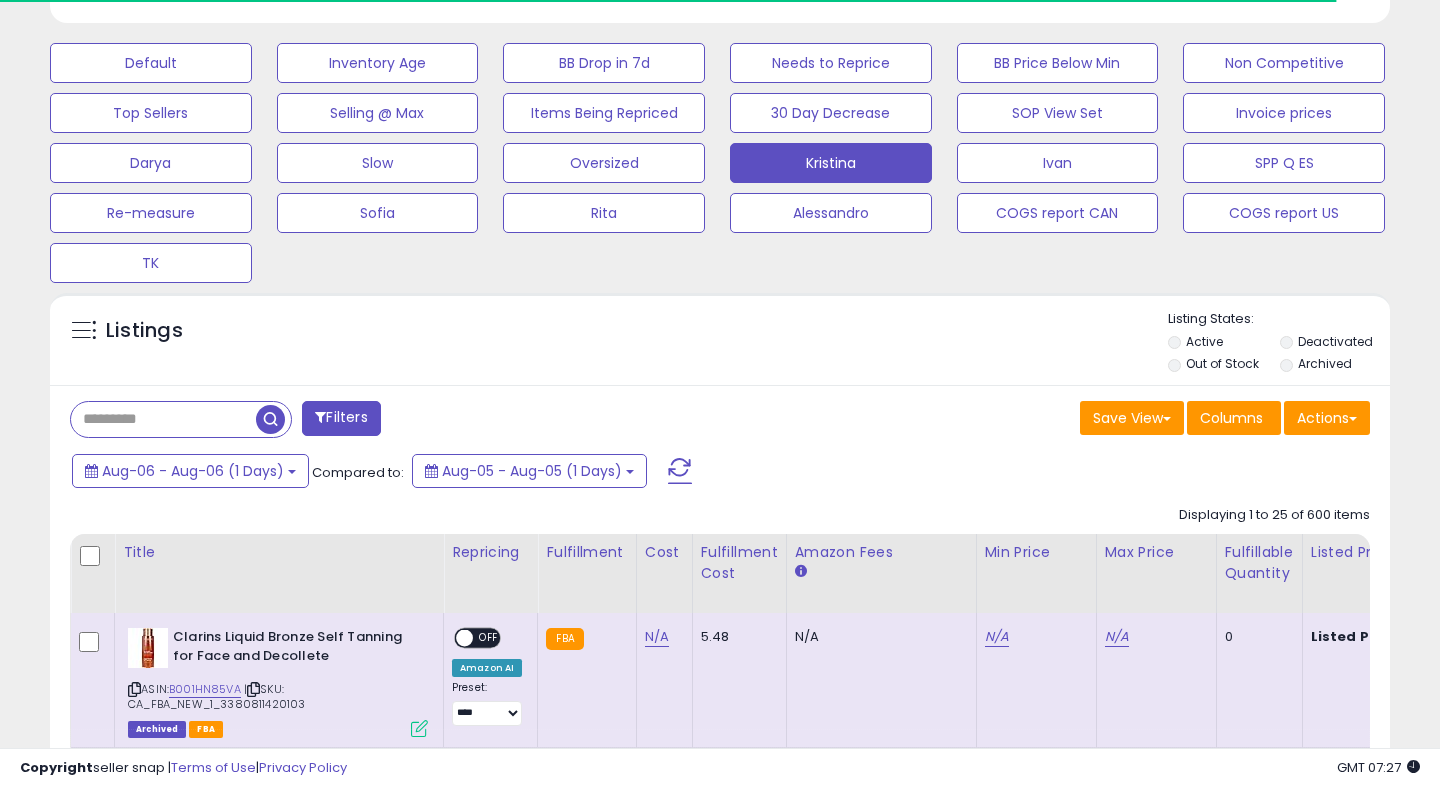 scroll, scrollTop: 804, scrollLeft: 0, axis: vertical 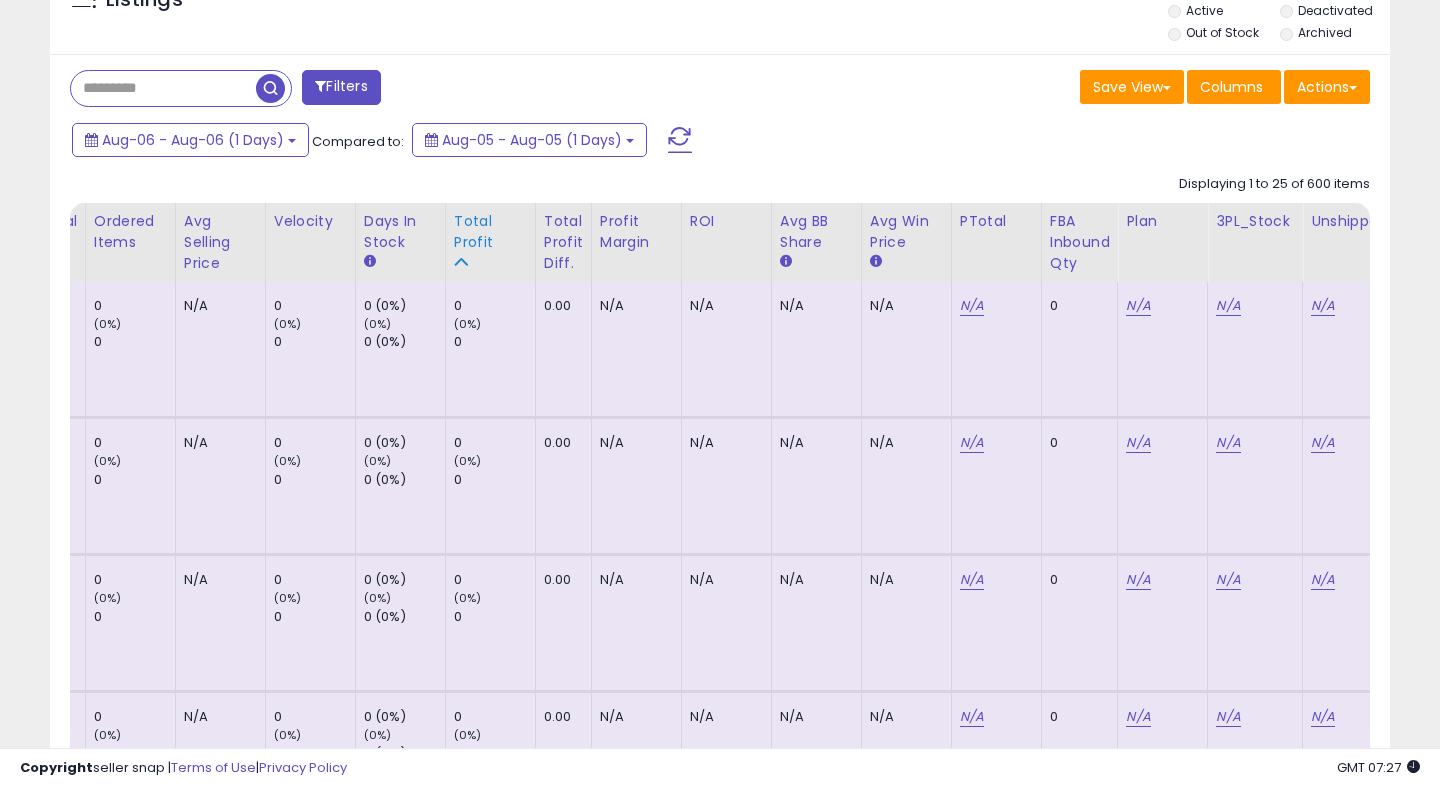 click on "Total Profit" at bounding box center (490, 232) 